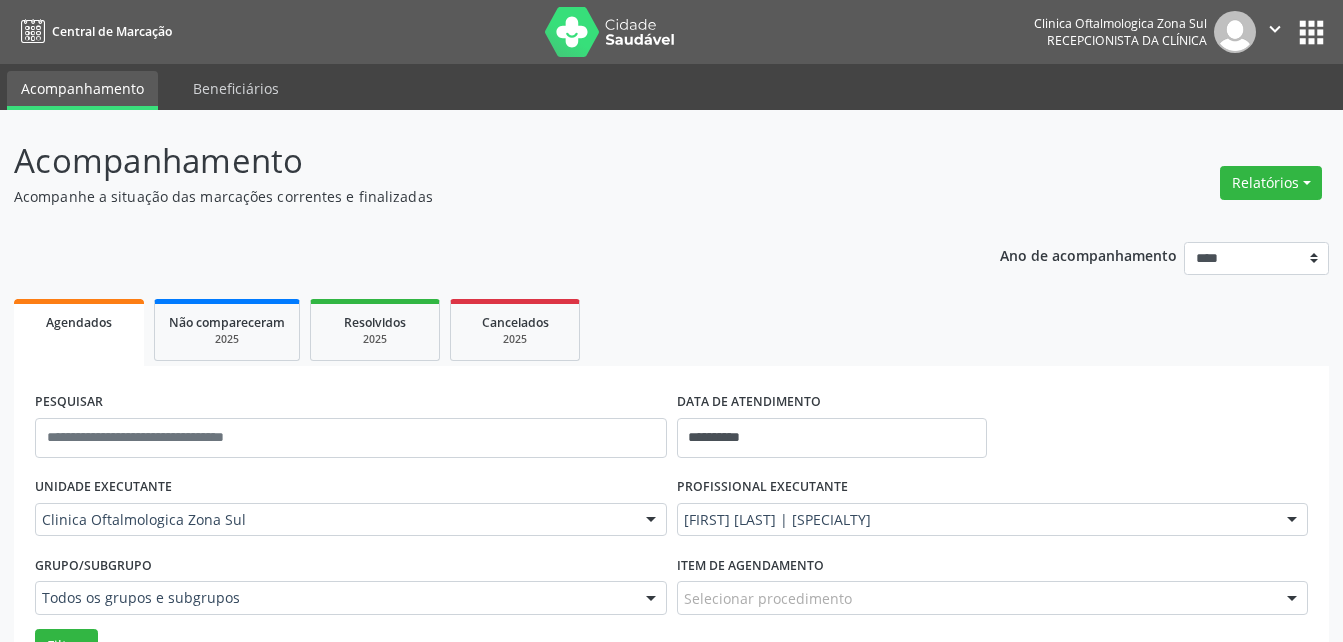 scroll, scrollTop: 167, scrollLeft: 0, axis: vertical 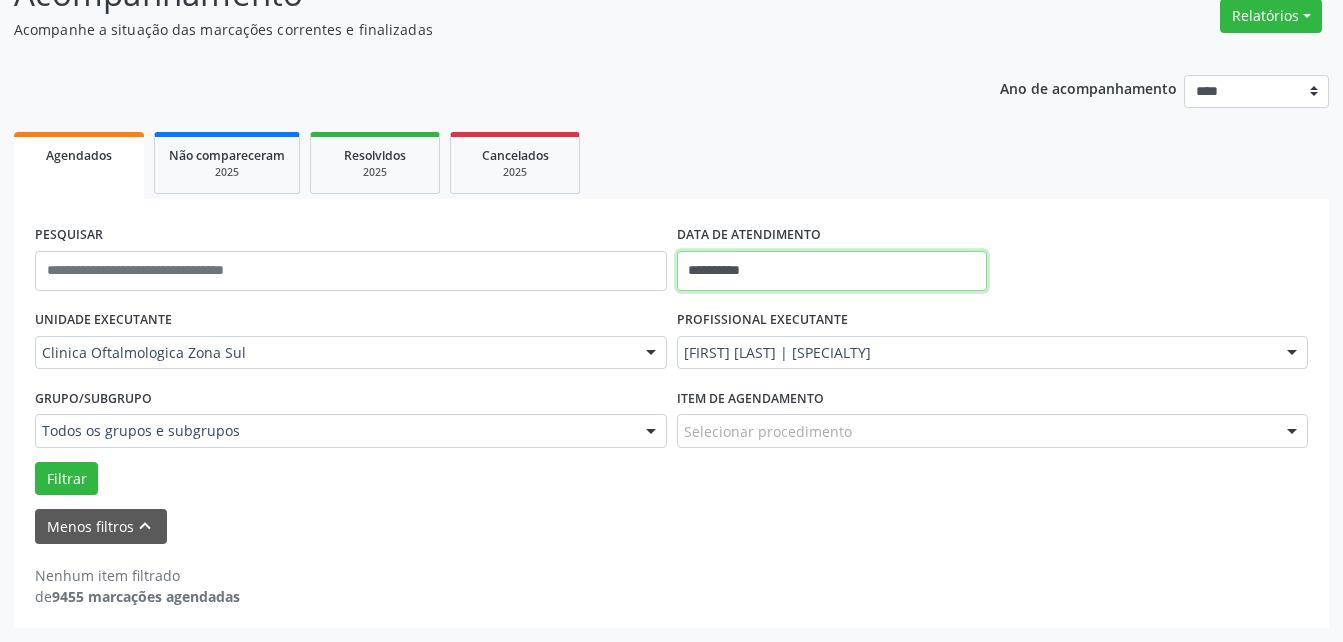 click on "**********" at bounding box center [832, 271] 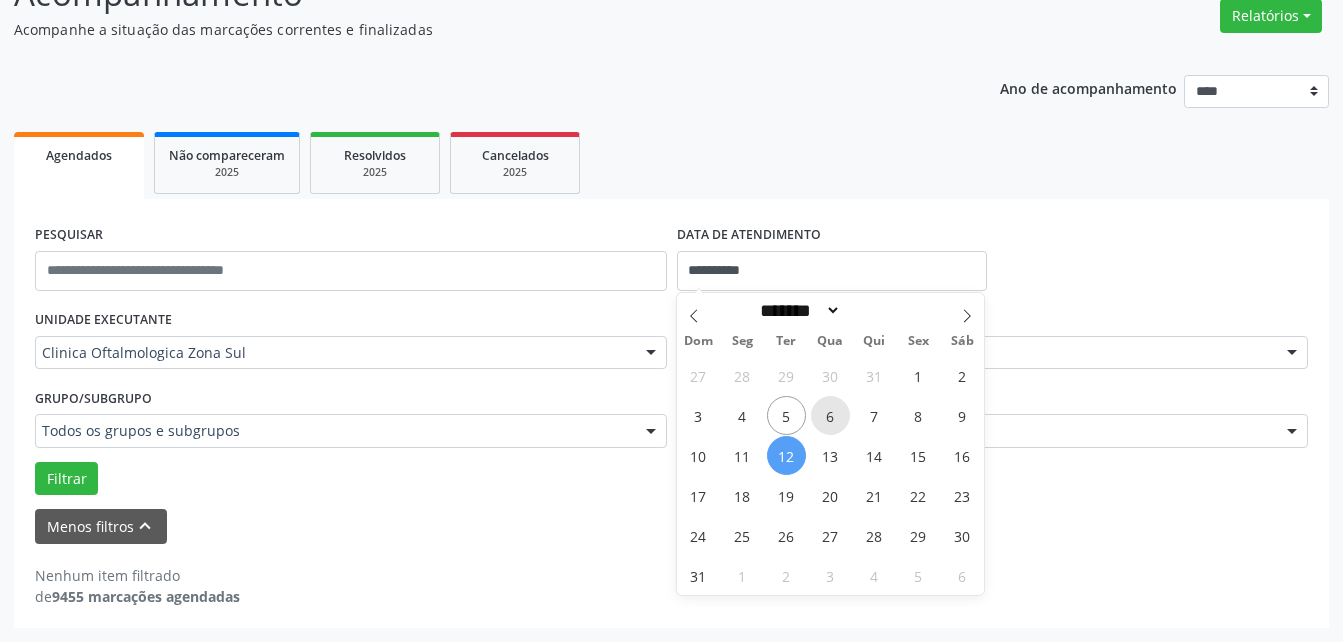 click on "6" at bounding box center (830, 415) 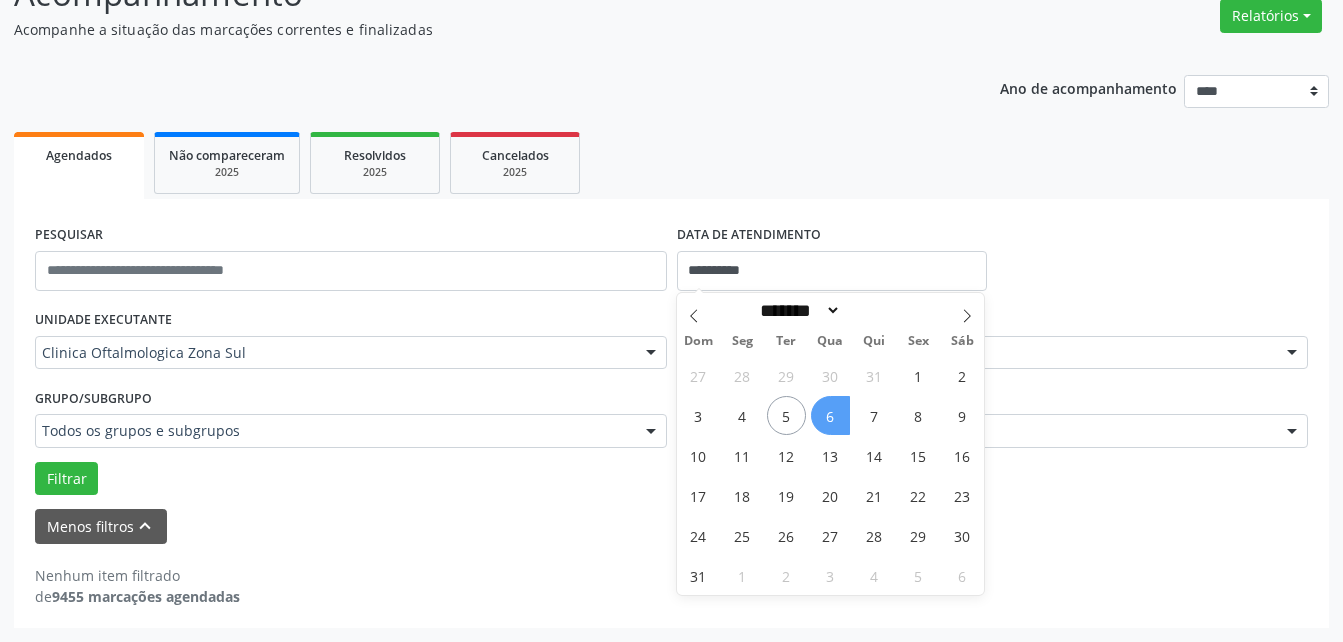 click on "6" at bounding box center [830, 415] 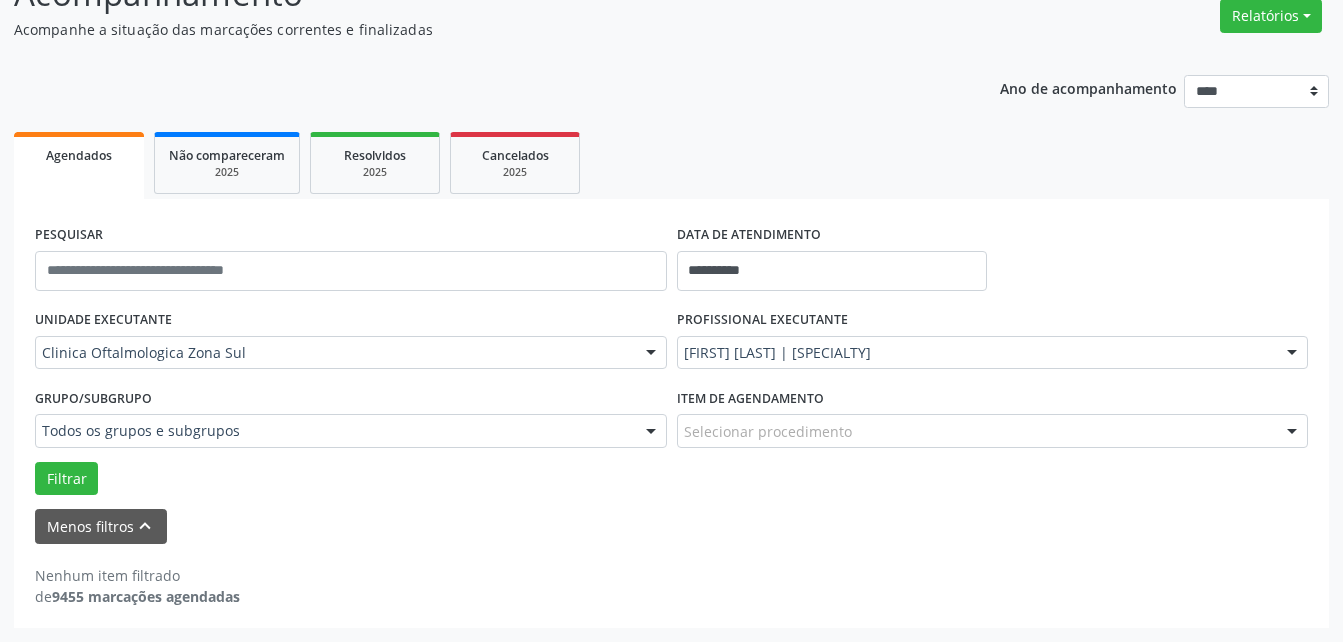 click on "Selecionar procedimento" at bounding box center (993, 431) 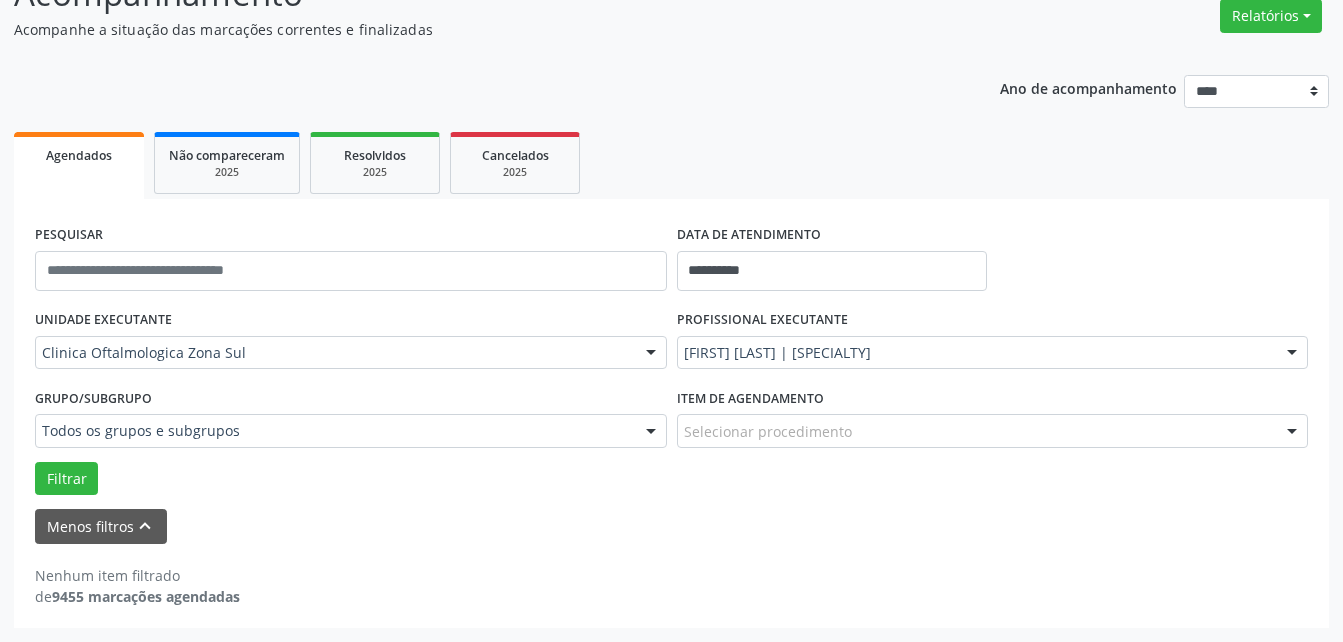 click on "Menos filtros
keyboard_arrow_up" at bounding box center (671, 526) 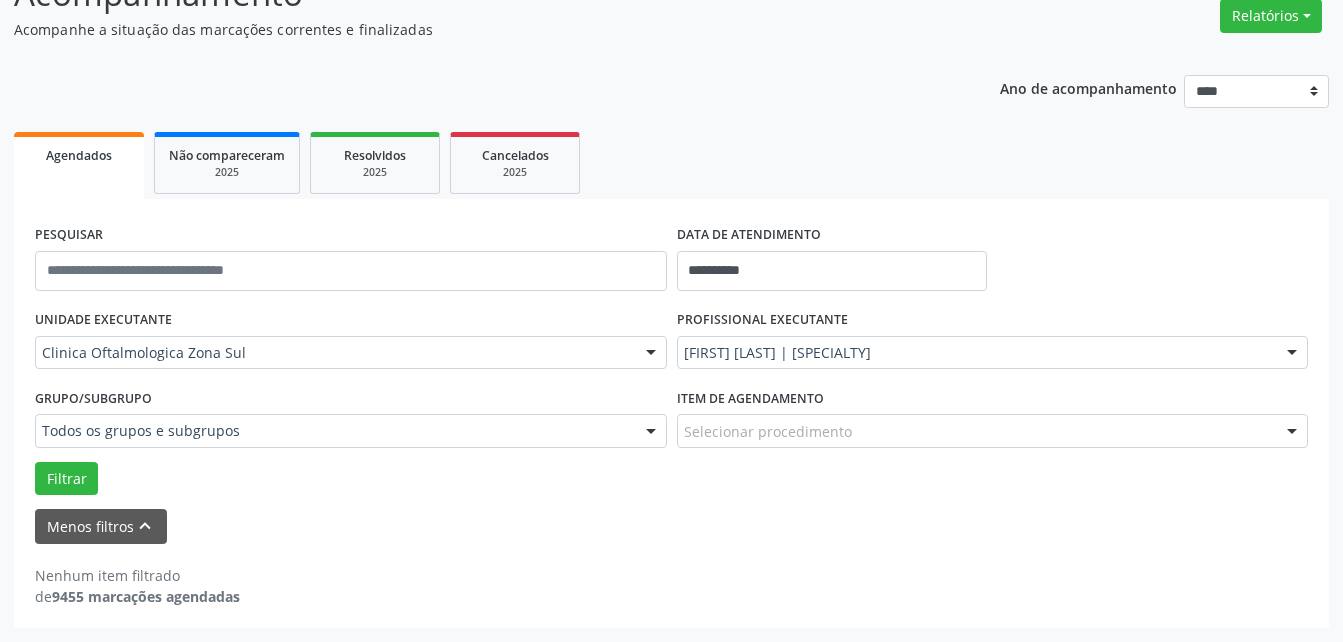 scroll, scrollTop: 200, scrollLeft: 0, axis: vertical 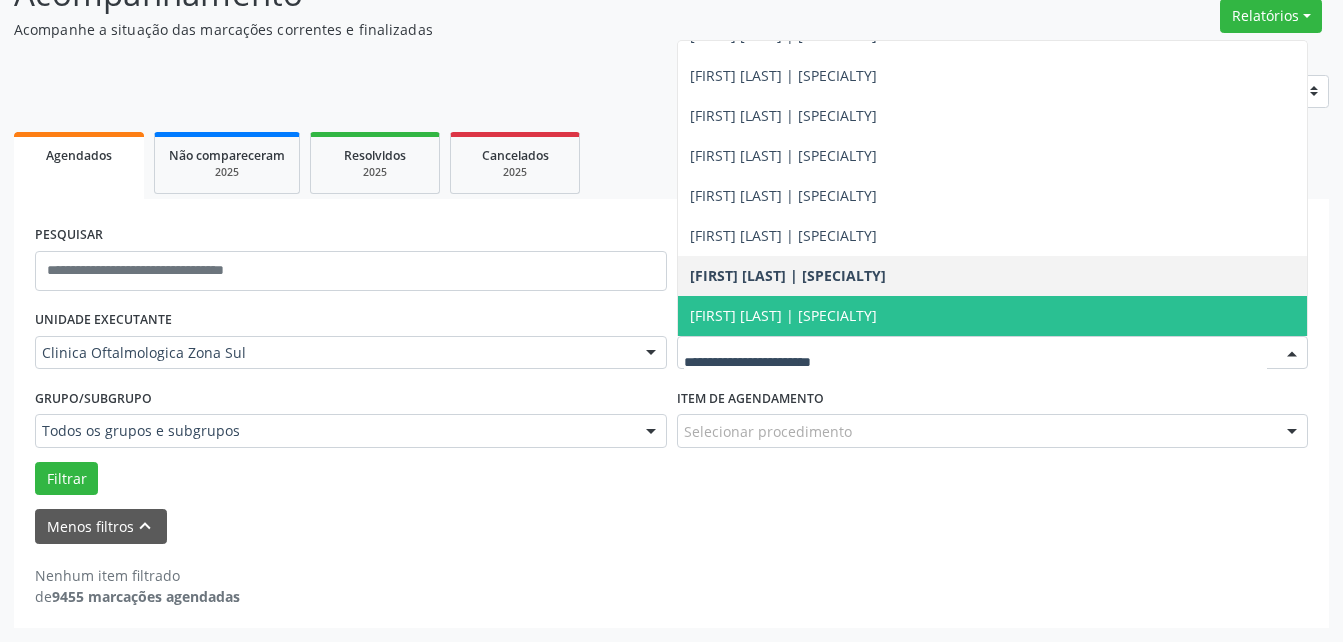 click on "[FIRST] [LAST] | [SPECIALTY]" at bounding box center [783, 315] 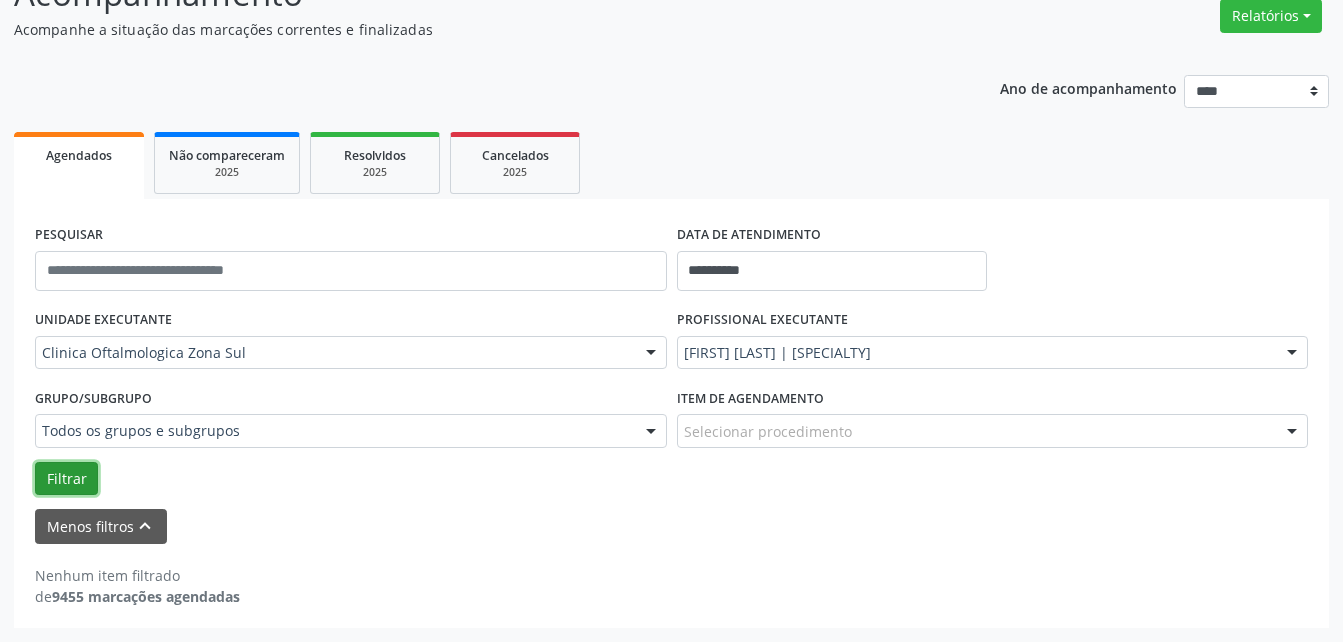 click on "Filtrar" at bounding box center [66, 479] 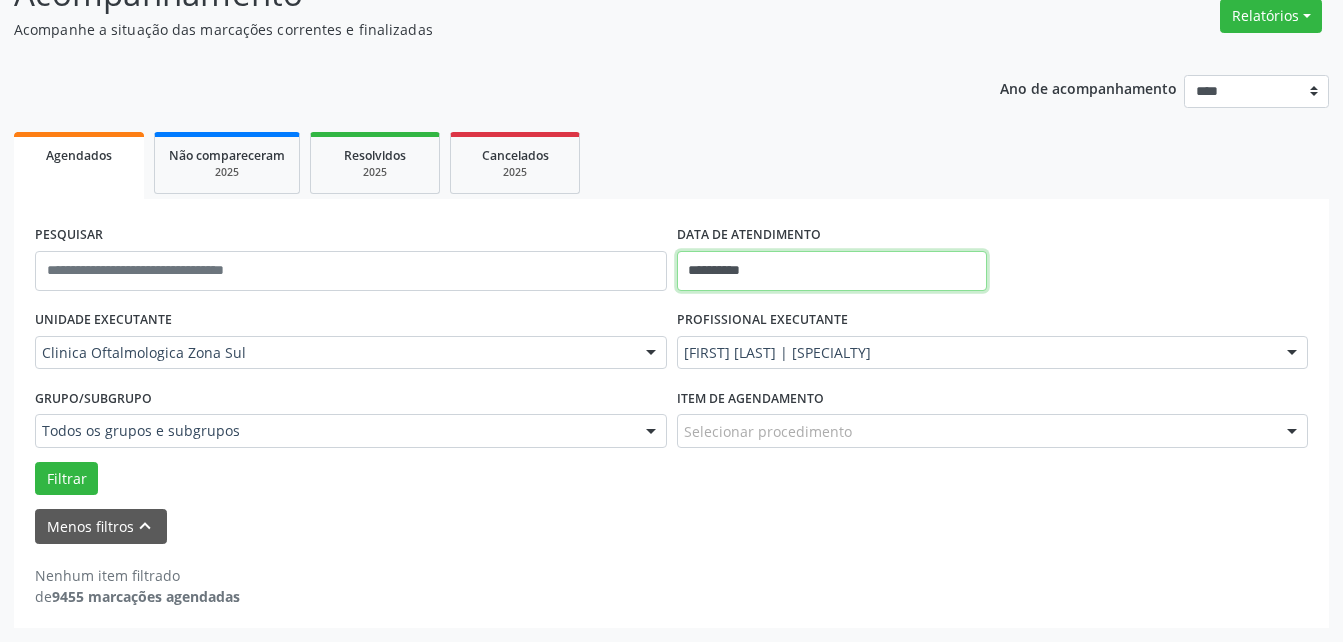 click on "**********" at bounding box center (832, 271) 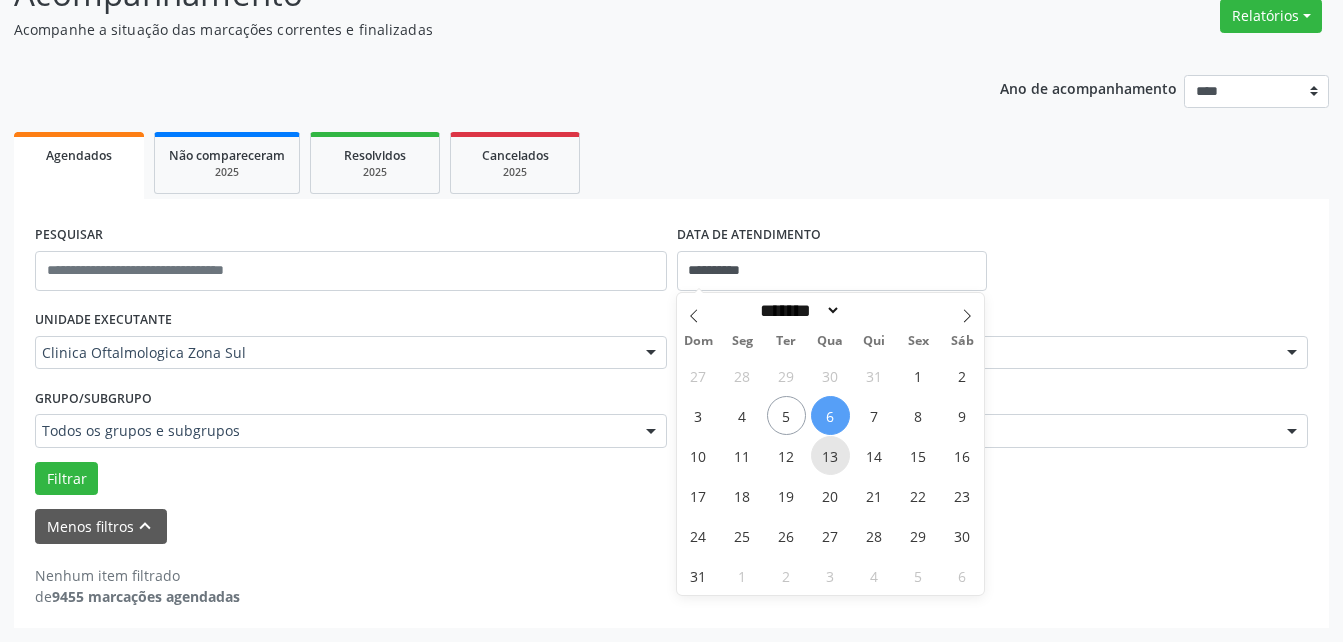 click on "13" at bounding box center [830, 455] 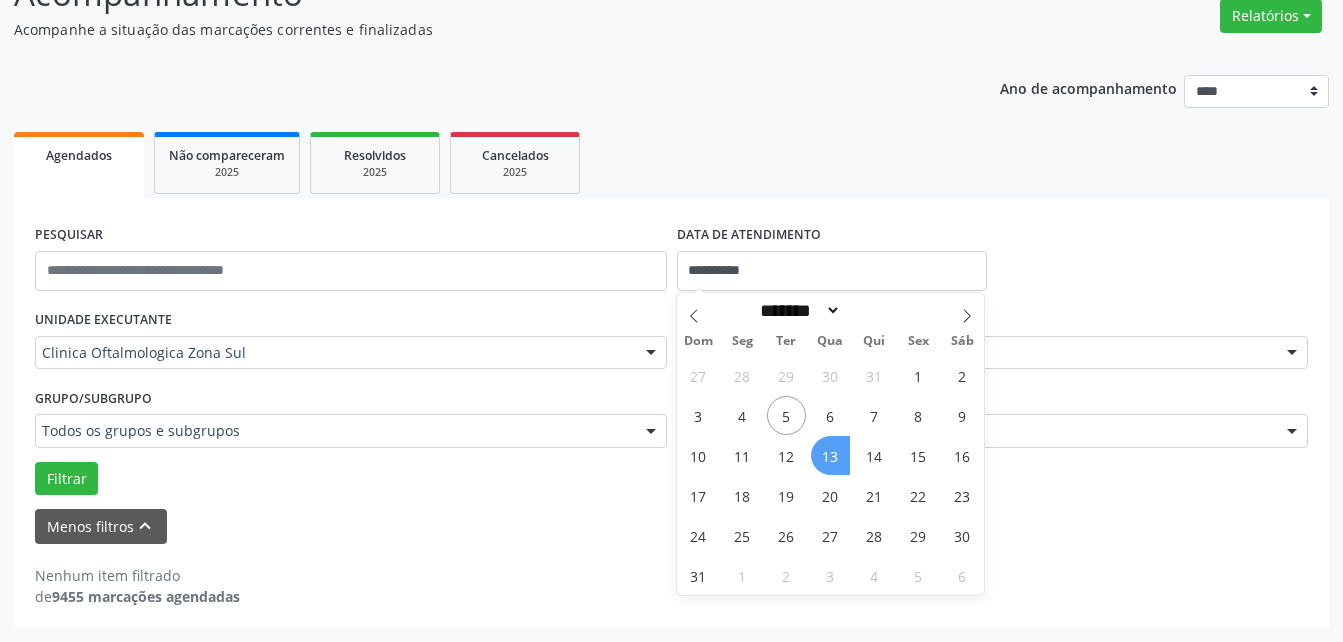 click on "13" at bounding box center (830, 455) 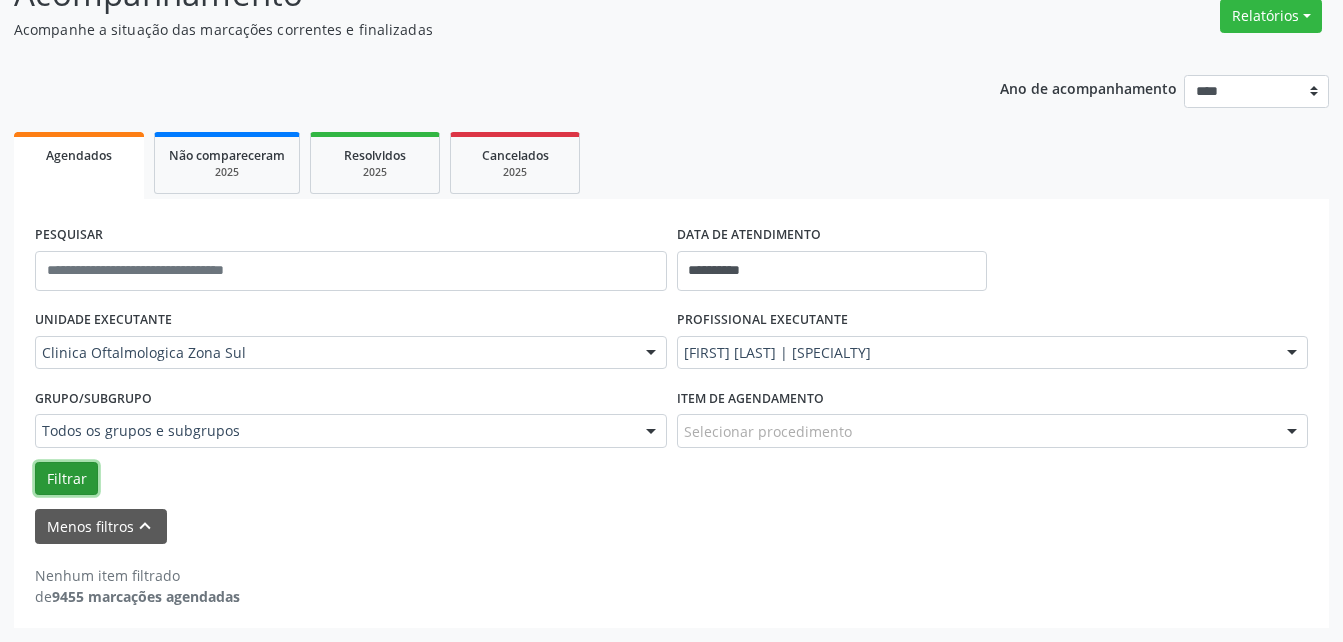 click on "Filtrar" at bounding box center [66, 479] 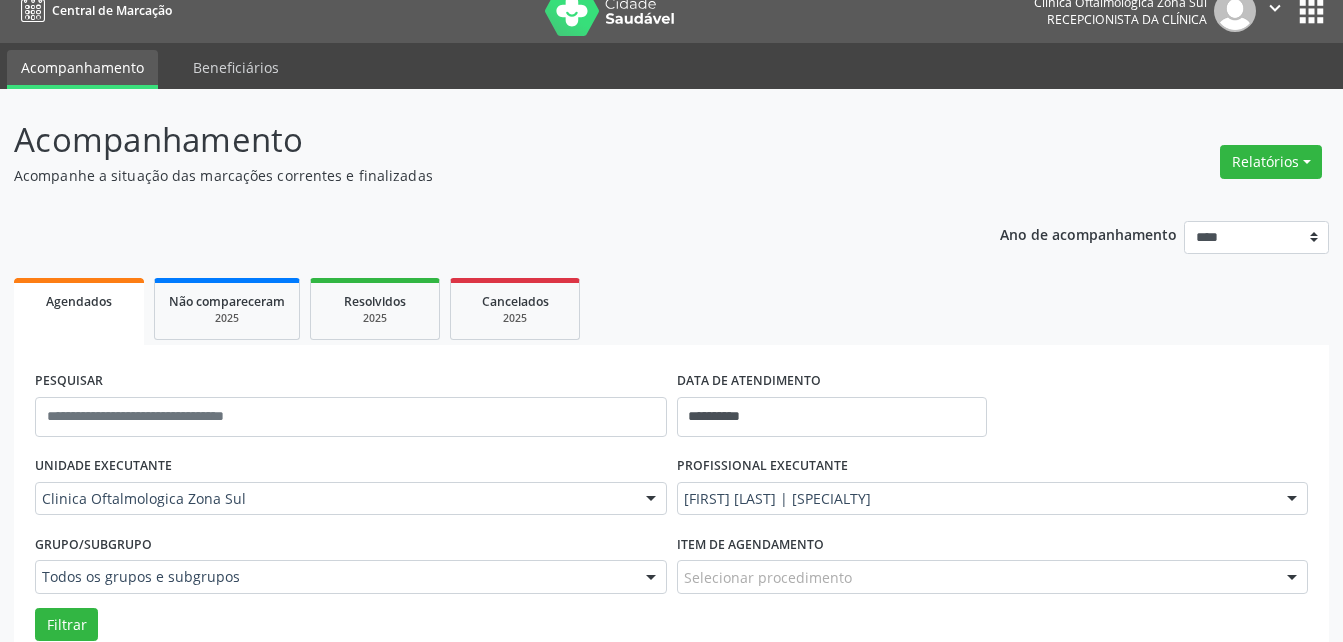 scroll, scrollTop: 0, scrollLeft: 0, axis: both 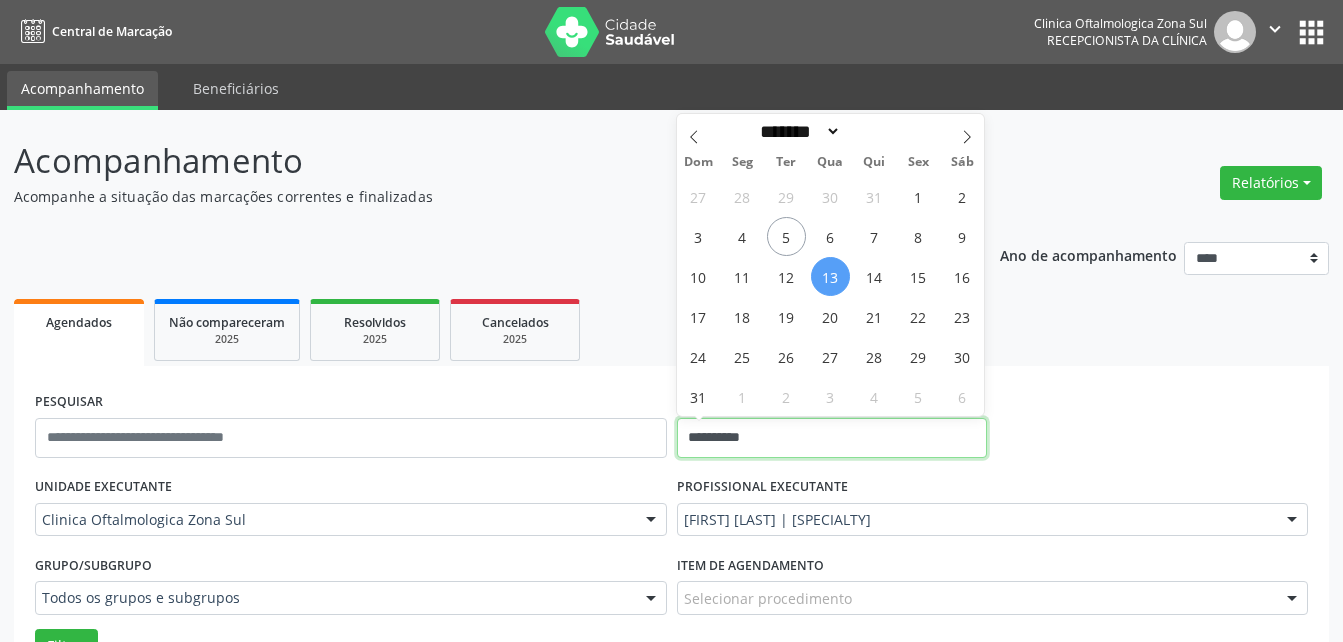 click on "**********" at bounding box center (832, 438) 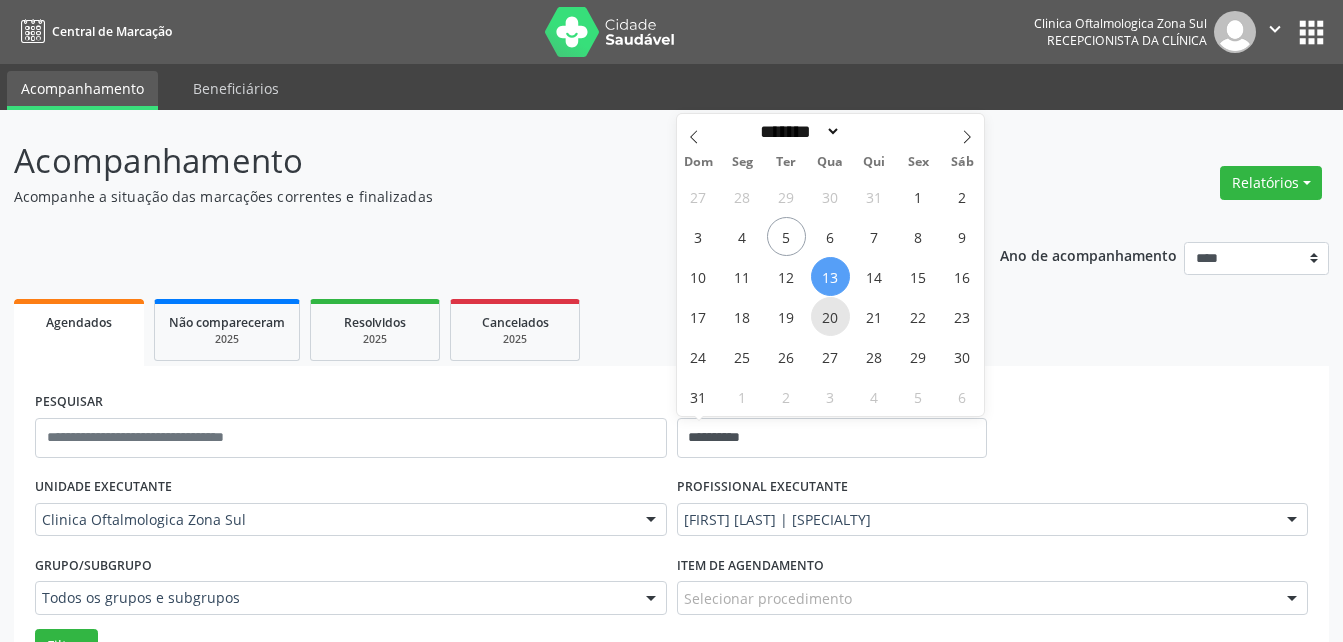 click on "20" at bounding box center (830, 316) 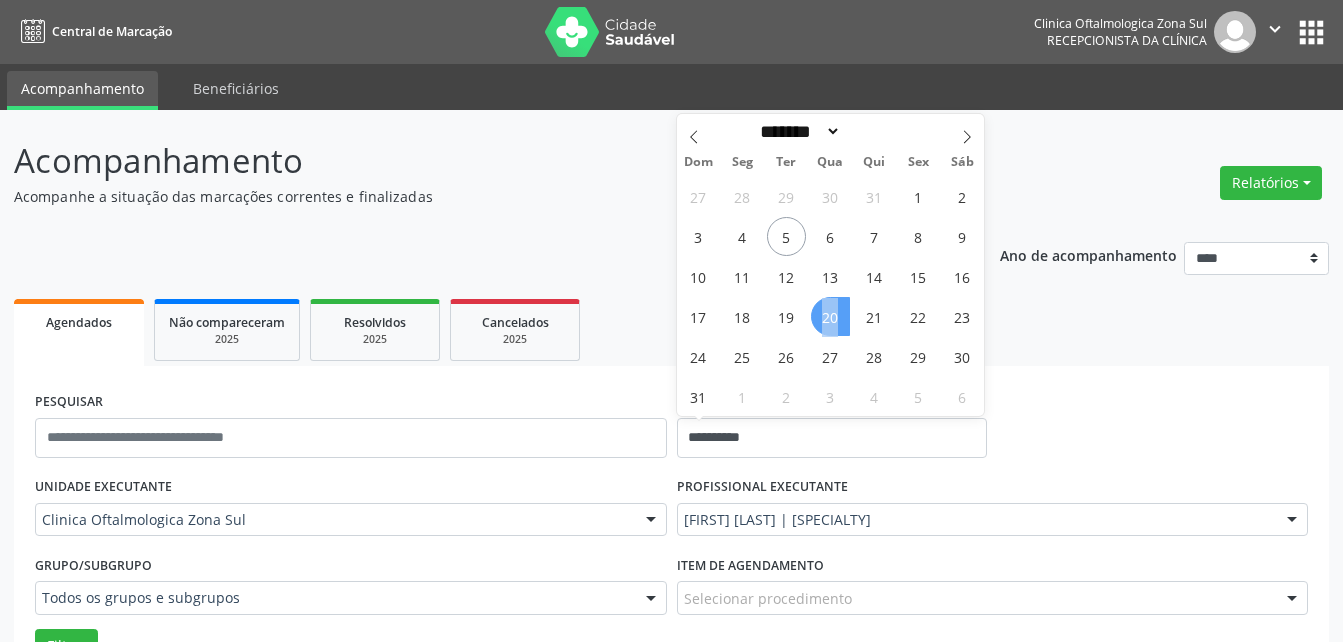 click on "20" at bounding box center [830, 316] 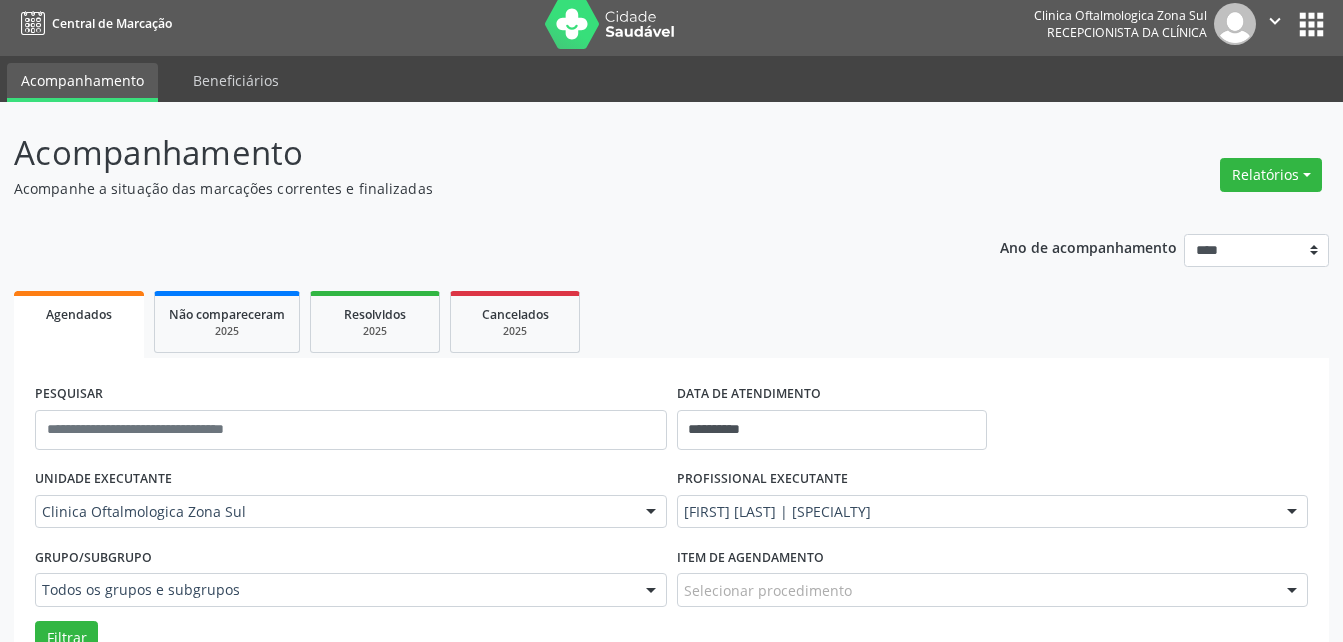 scroll, scrollTop: 0, scrollLeft: 0, axis: both 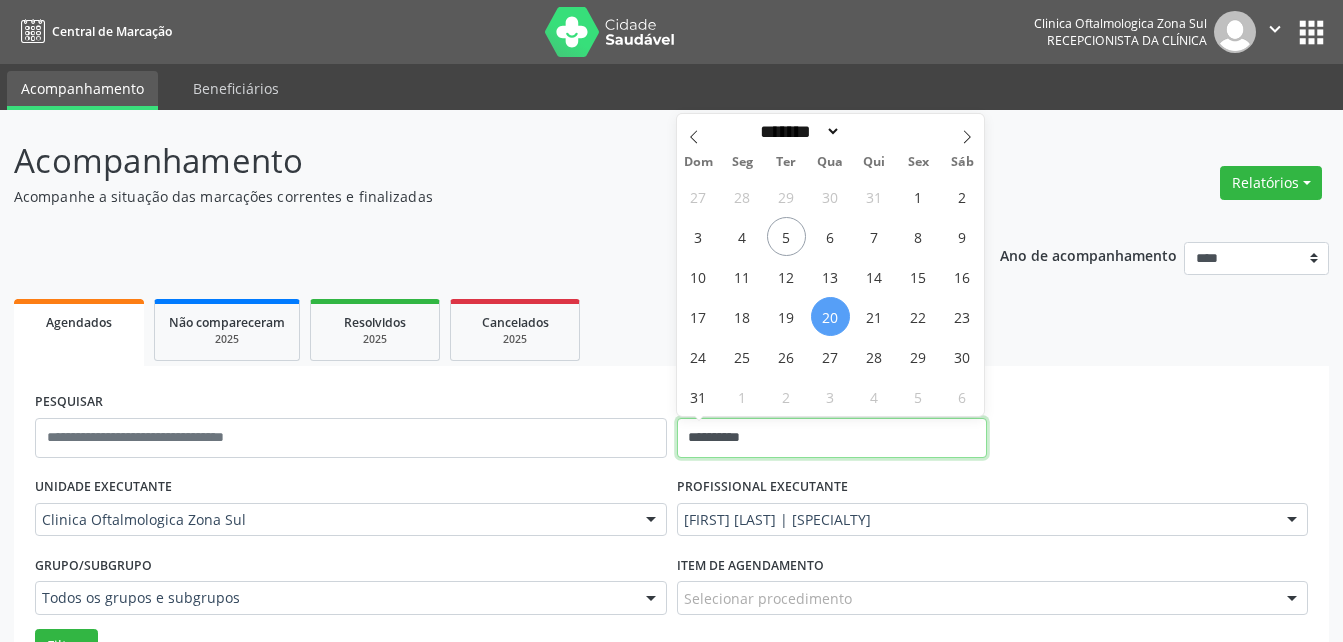 click on "**********" at bounding box center (832, 438) 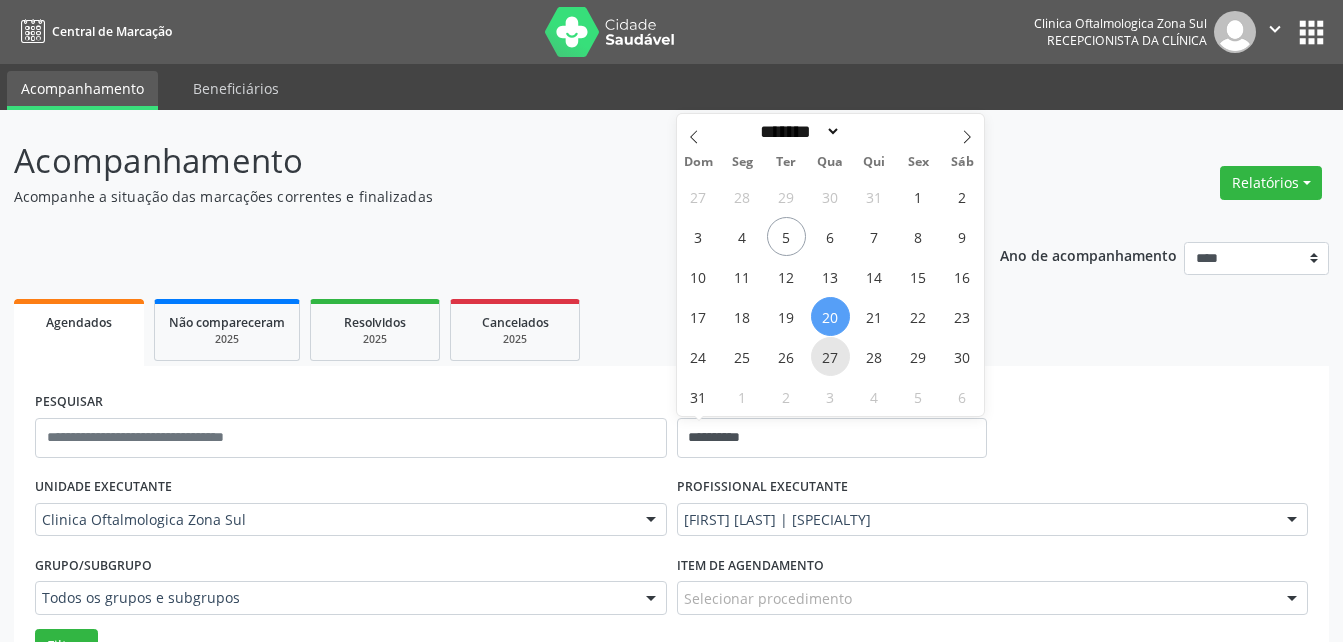 click on "27" at bounding box center [830, 356] 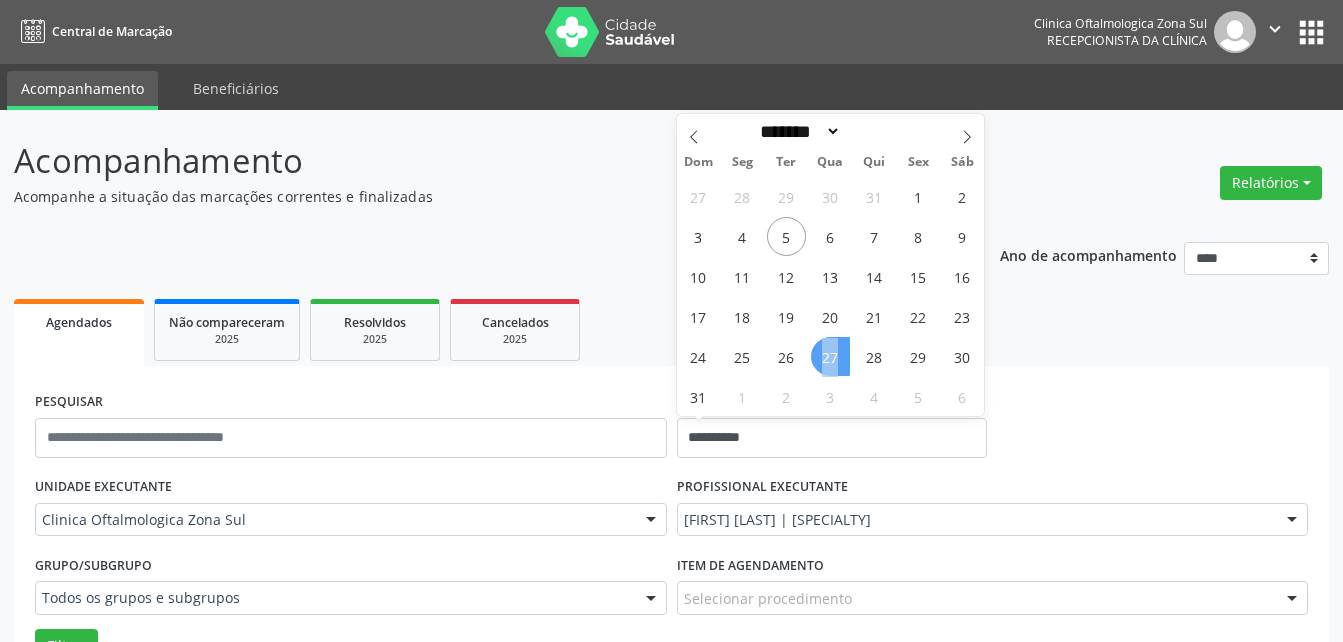 click on "27" at bounding box center [830, 356] 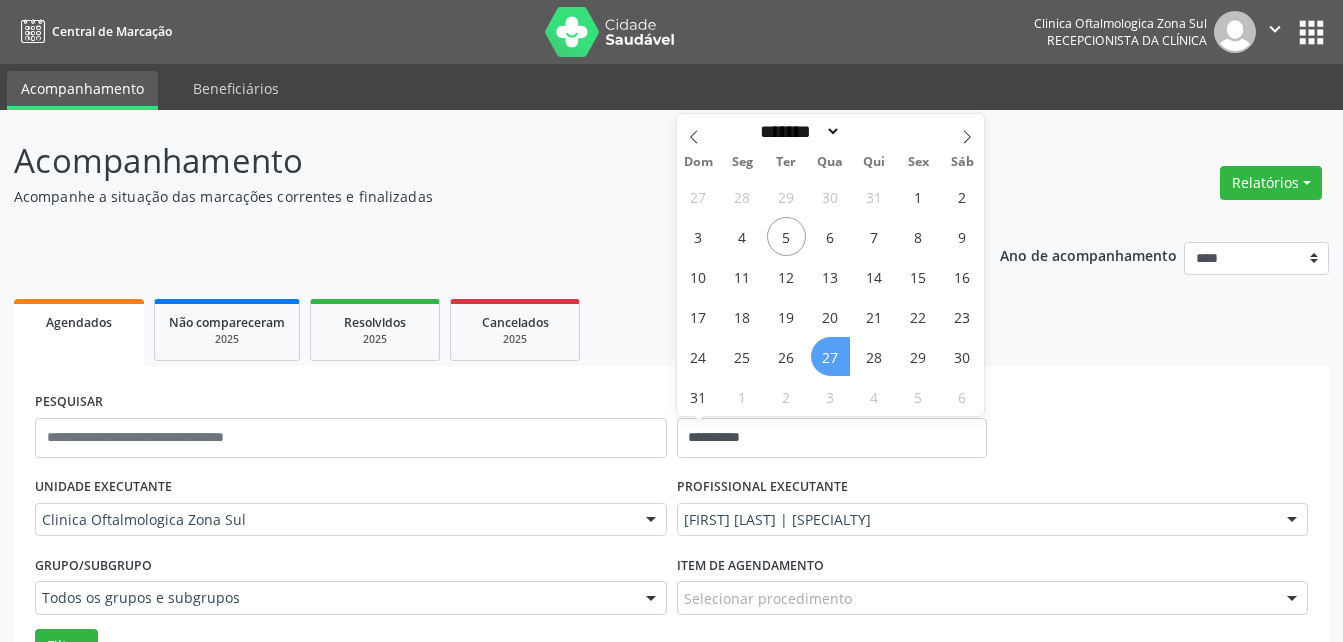 select on "*" 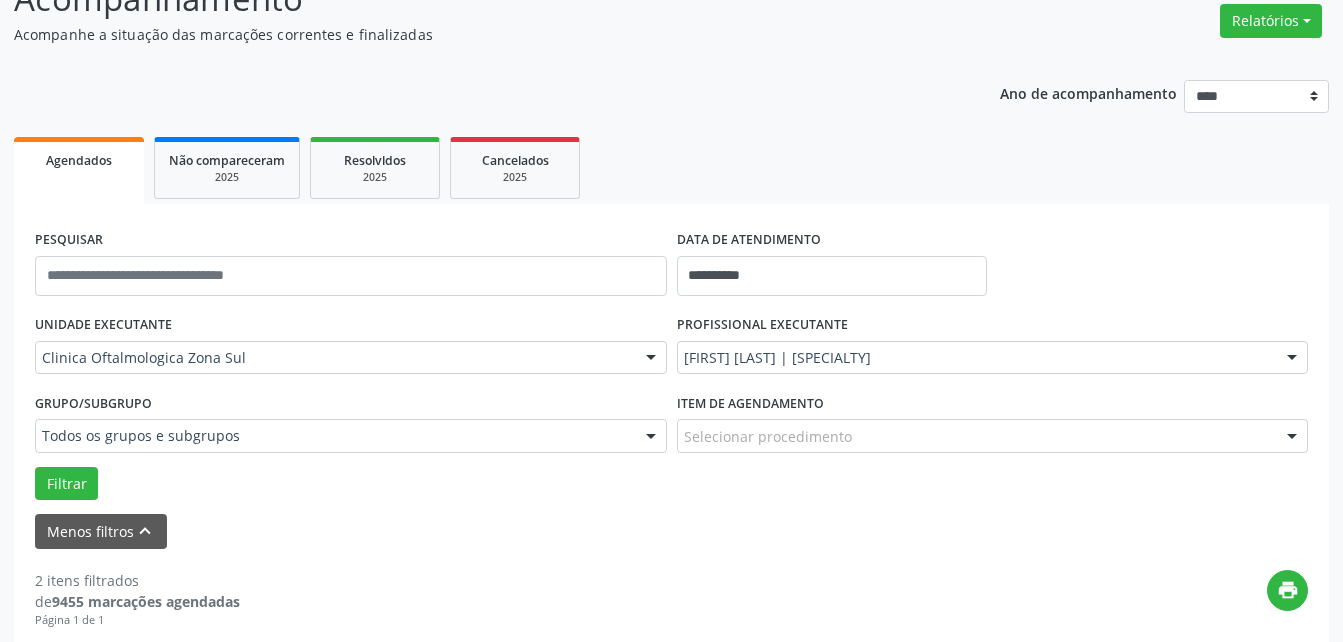 scroll, scrollTop: 0, scrollLeft: 0, axis: both 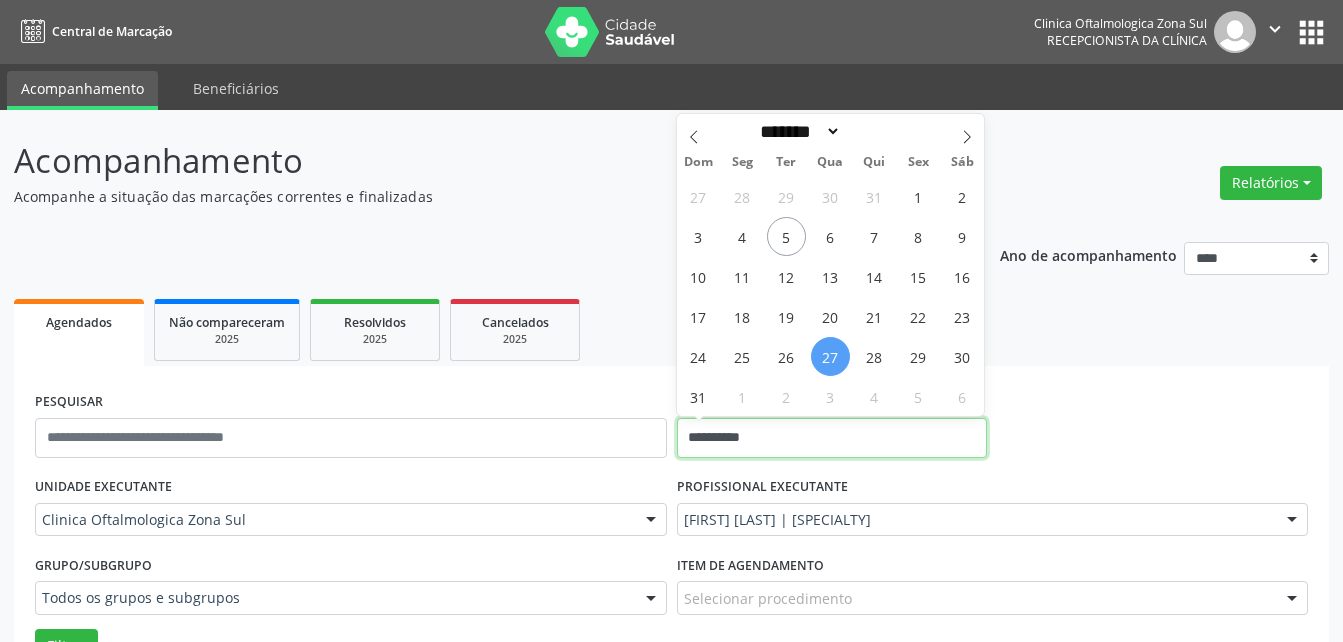 click on "**********" at bounding box center [832, 438] 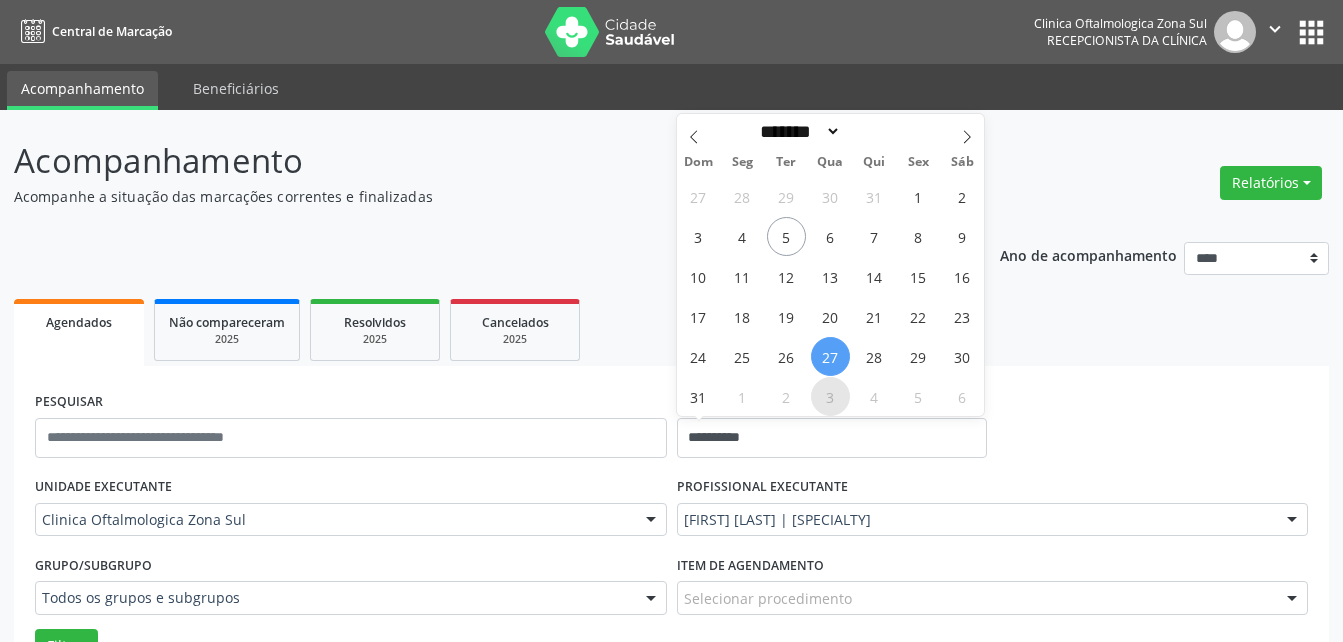 click on "3" at bounding box center [830, 396] 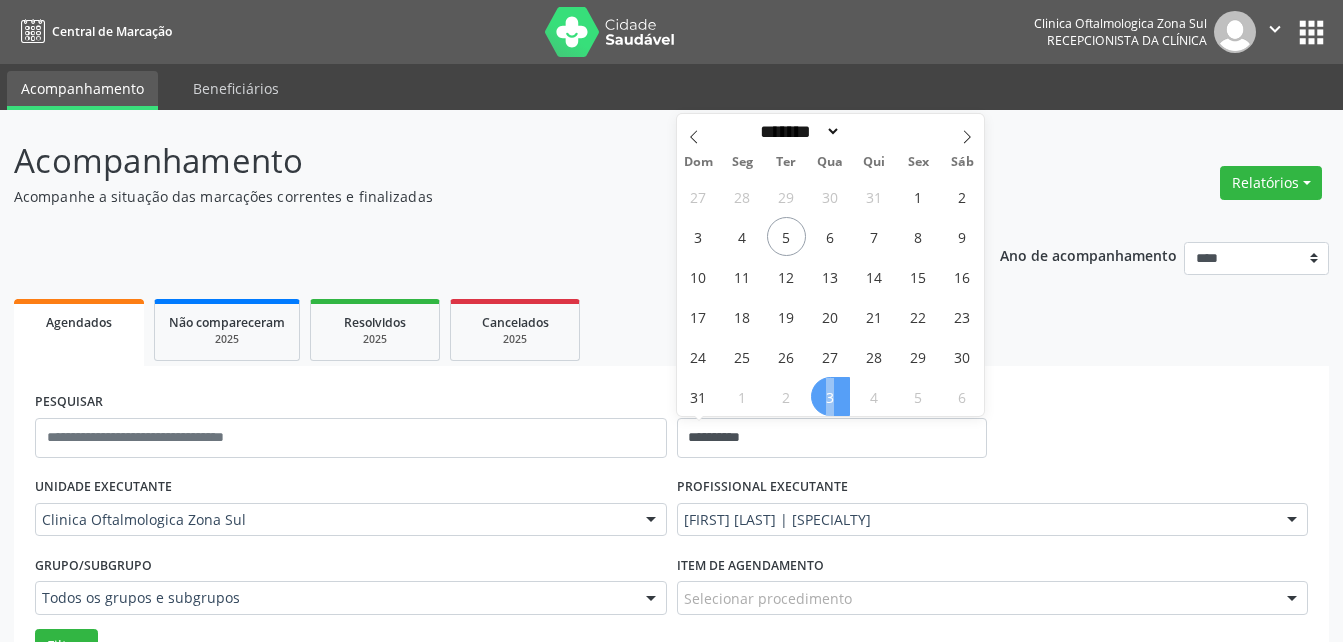 click on "3" at bounding box center [830, 396] 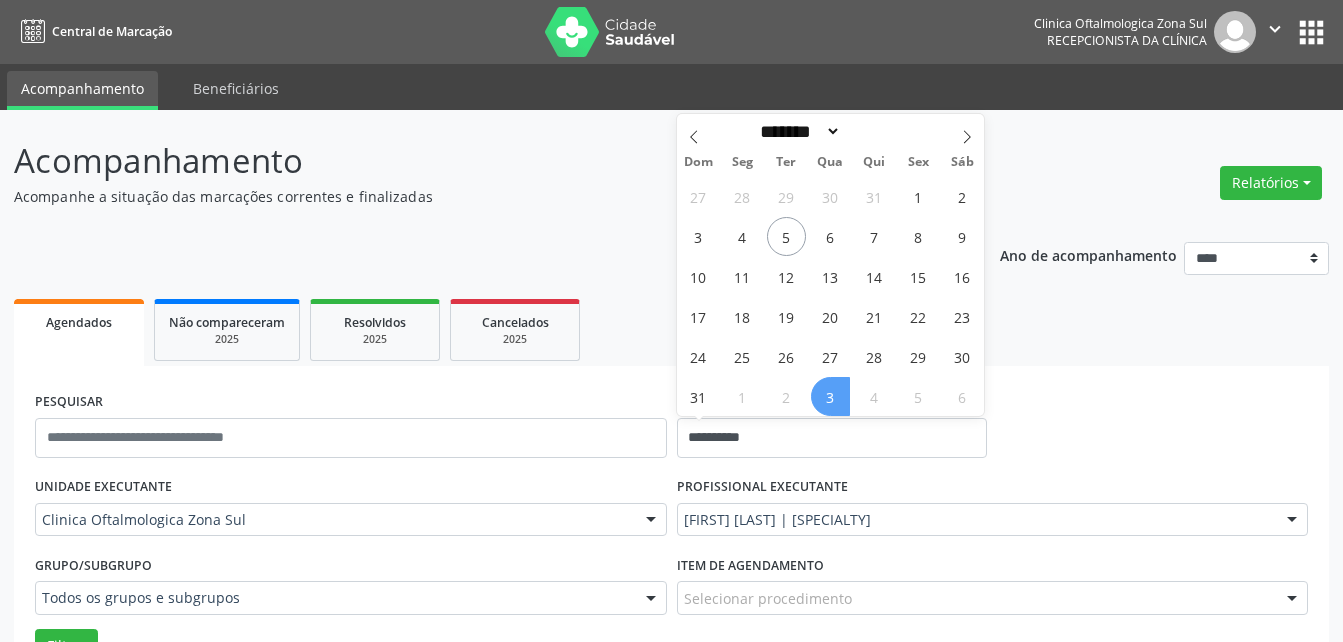 select on "*" 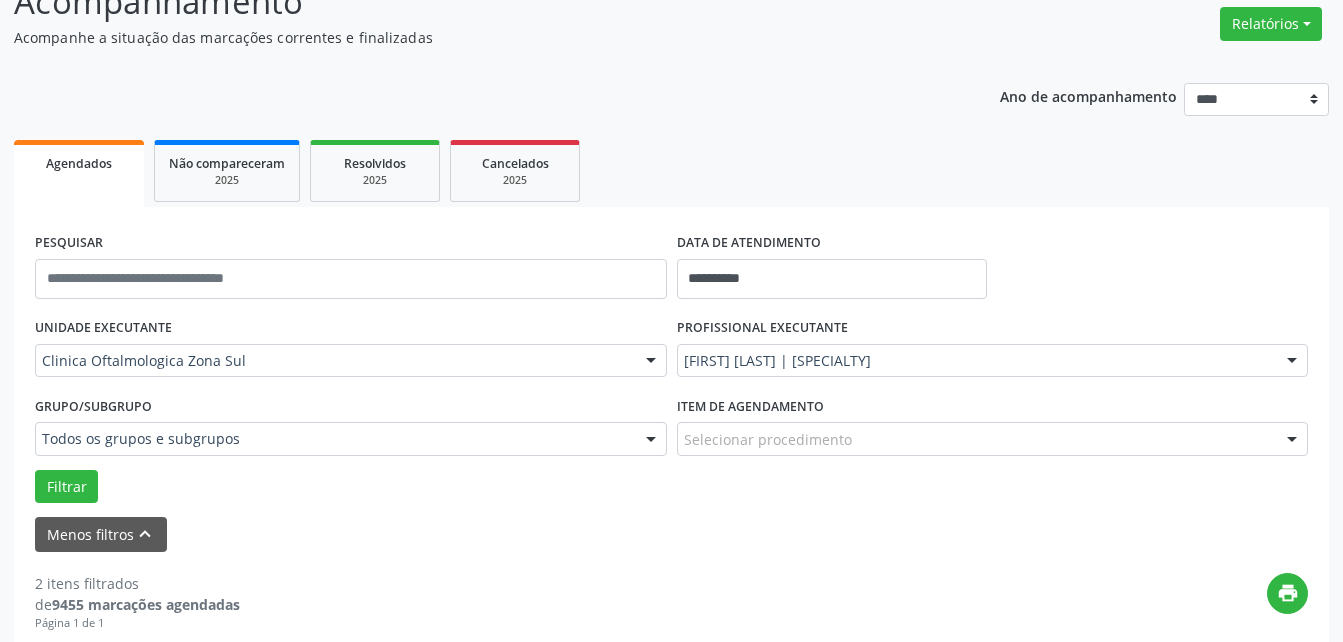 scroll, scrollTop: 0, scrollLeft: 0, axis: both 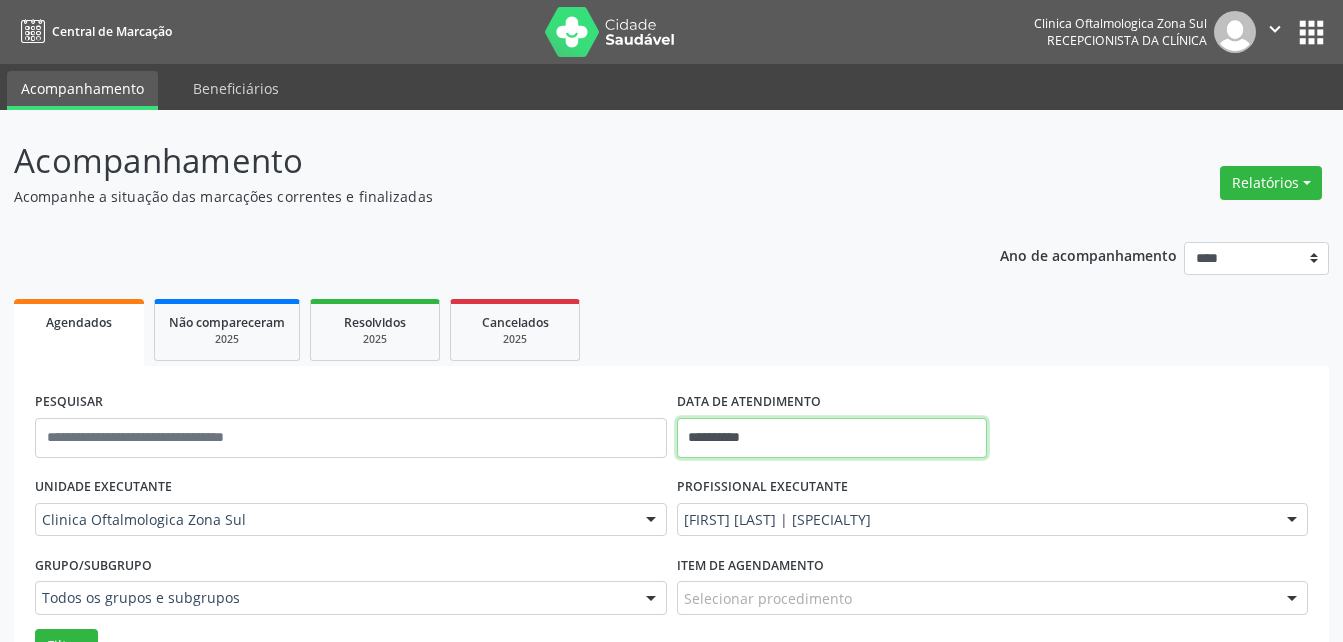 click on "**********" at bounding box center (832, 438) 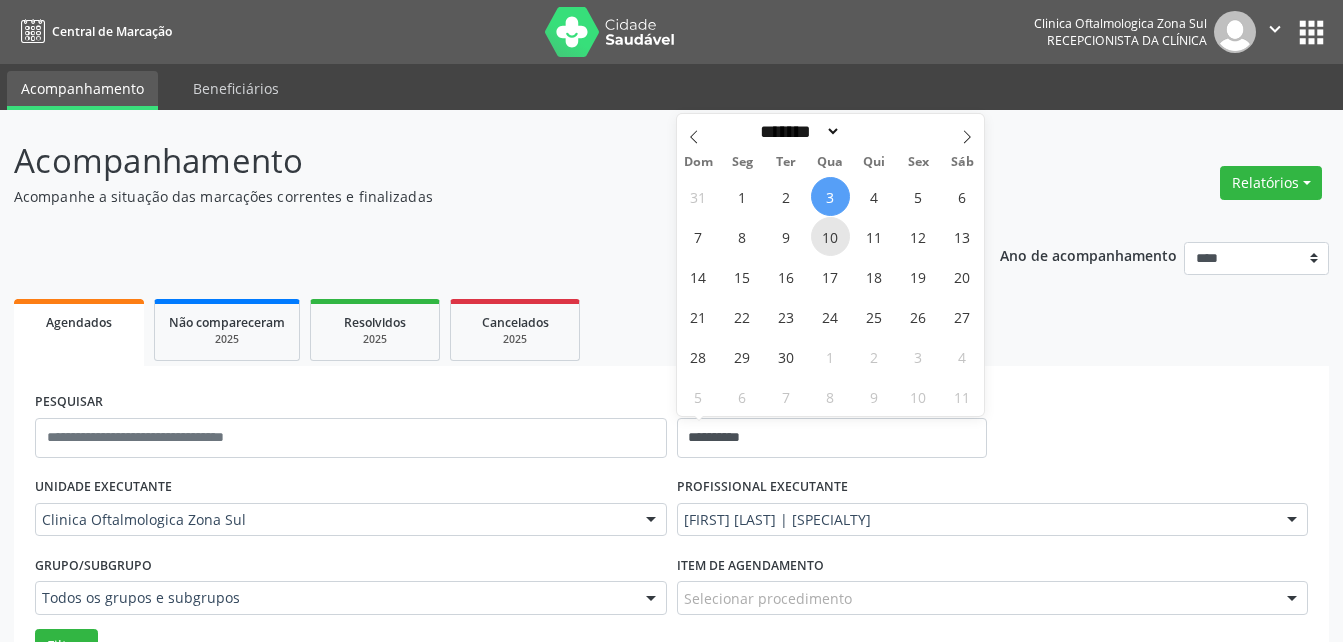 click on "10" at bounding box center (830, 236) 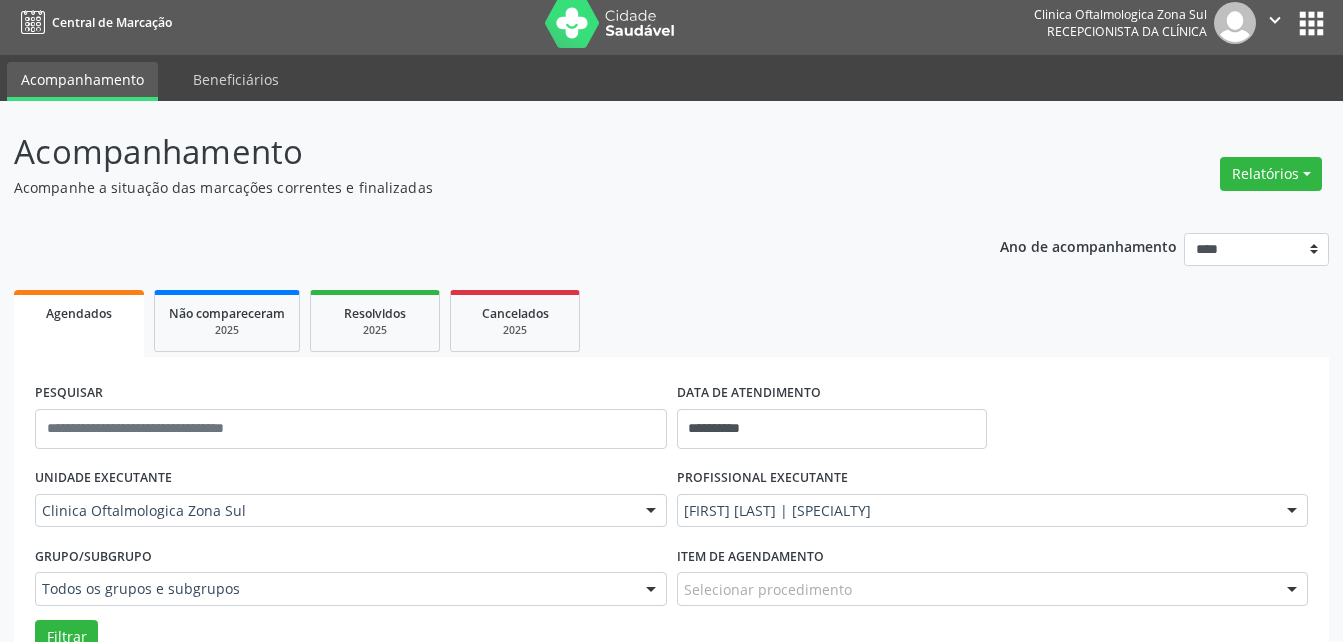 scroll, scrollTop: 0, scrollLeft: 0, axis: both 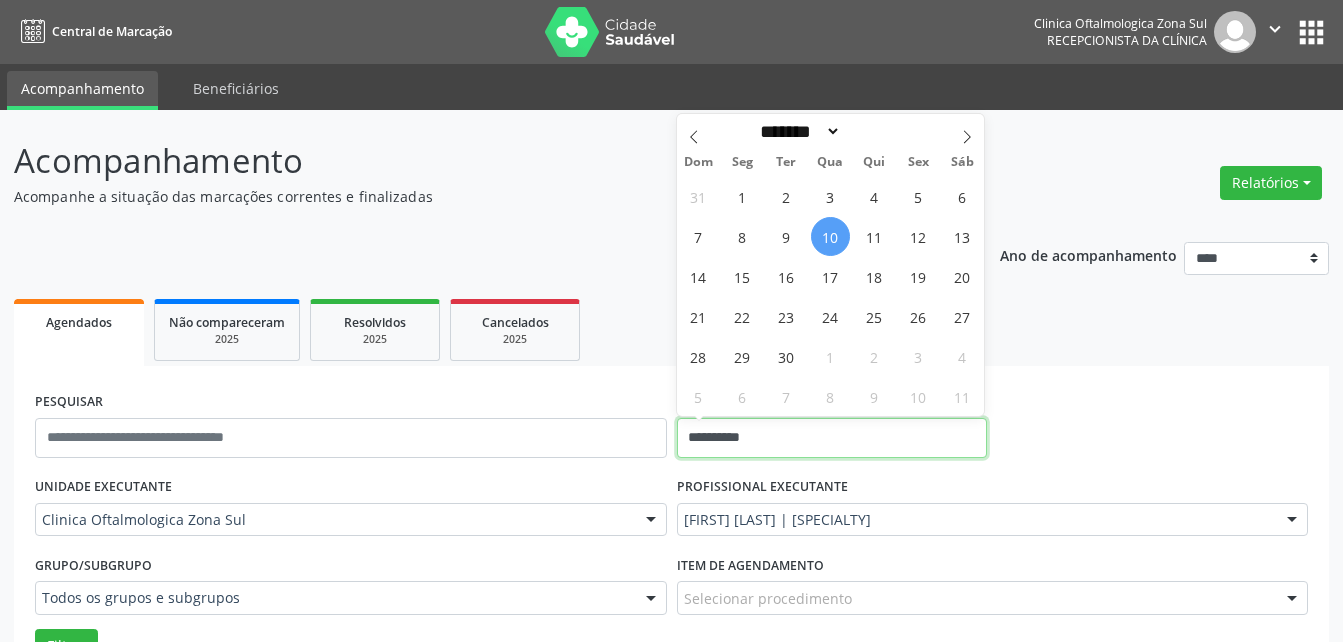 click on "**********" at bounding box center (832, 438) 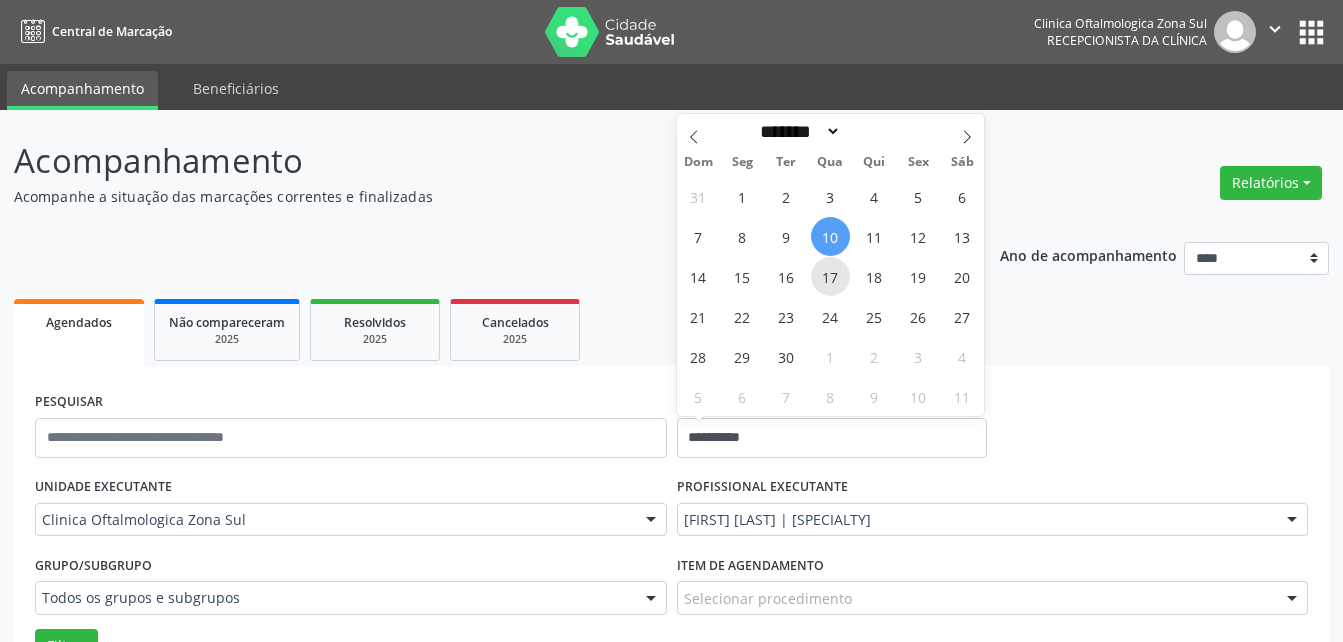 click on "17" at bounding box center (830, 276) 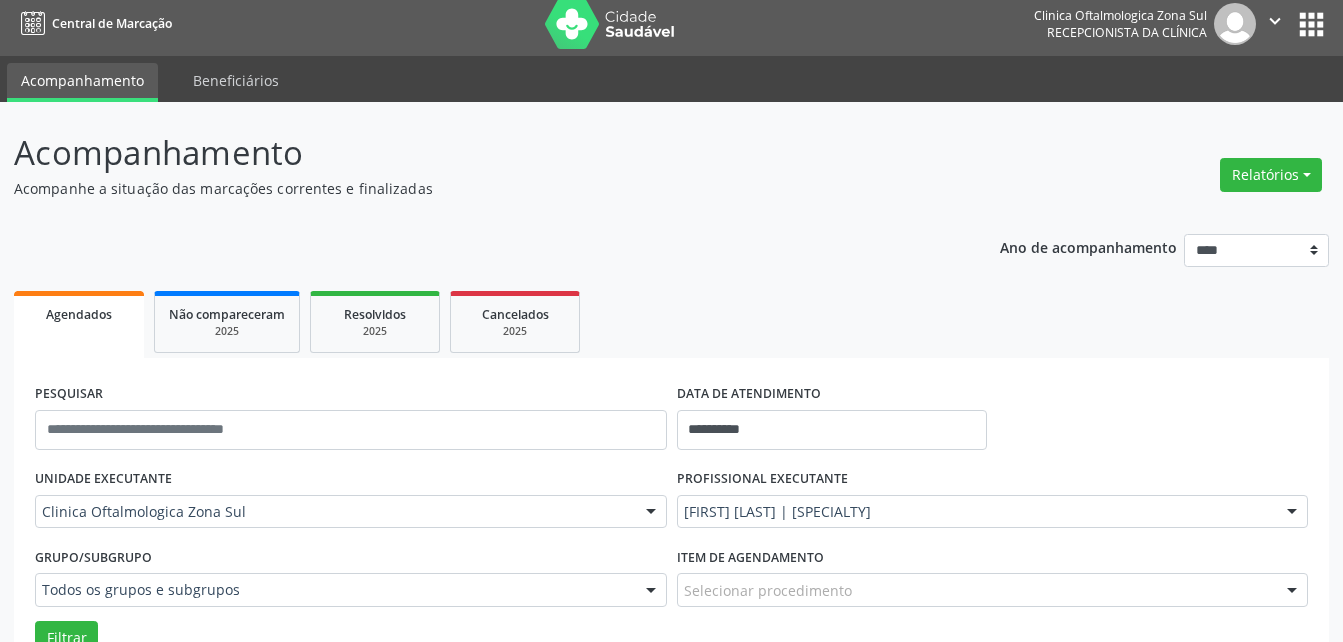 scroll, scrollTop: 0, scrollLeft: 0, axis: both 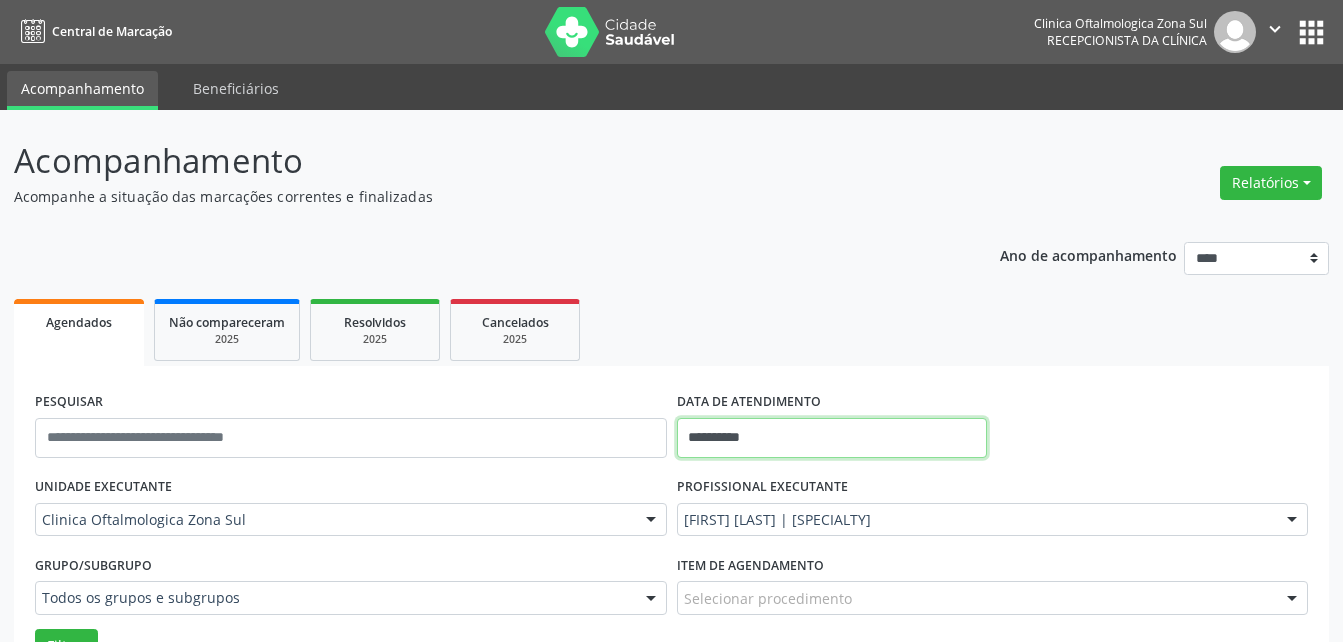 click on "**********" at bounding box center (832, 438) 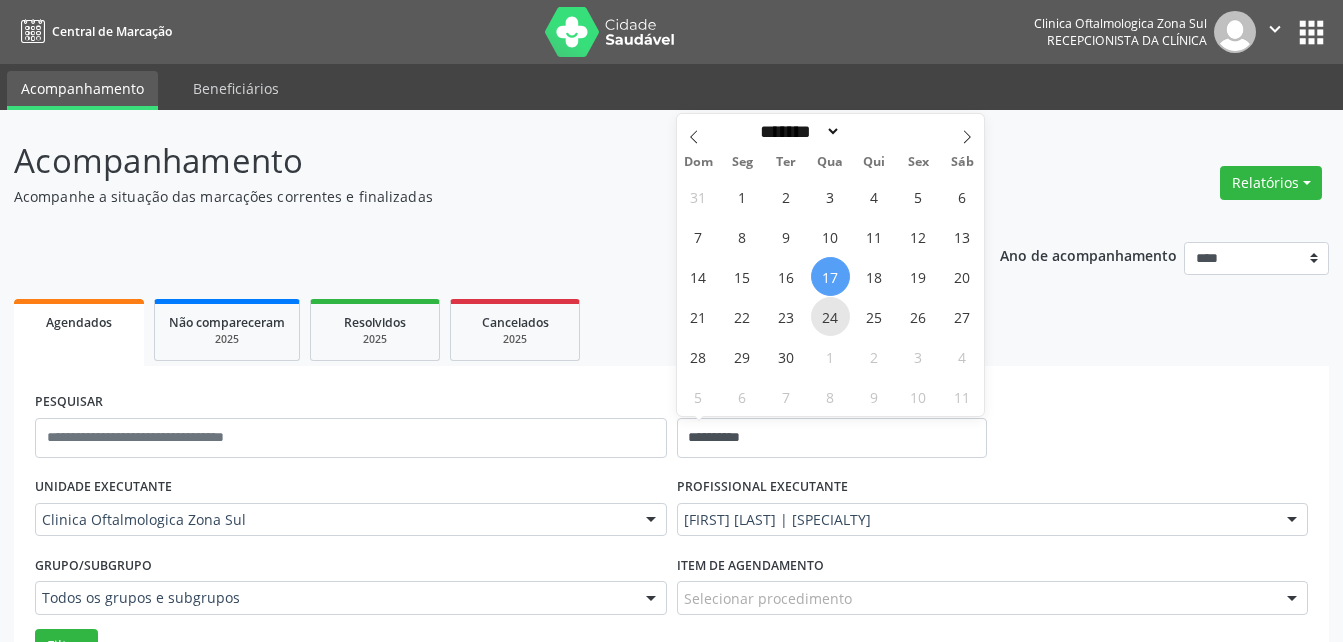 click on "24" at bounding box center (830, 316) 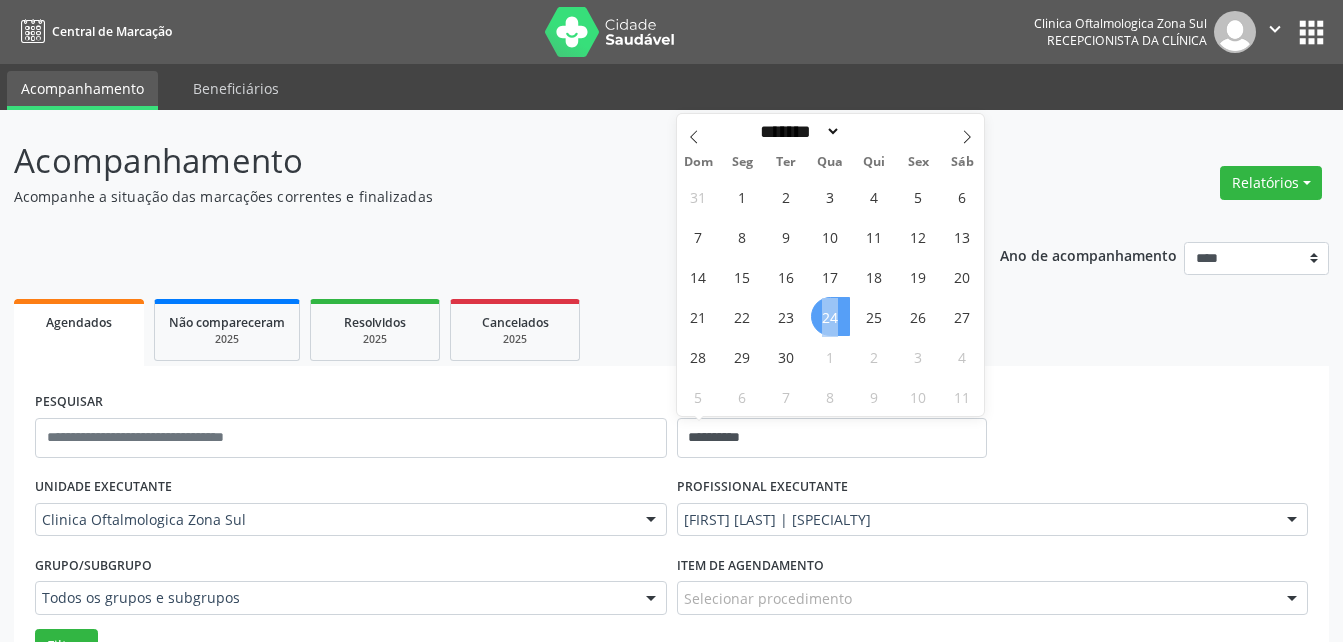 click on "24" at bounding box center [830, 316] 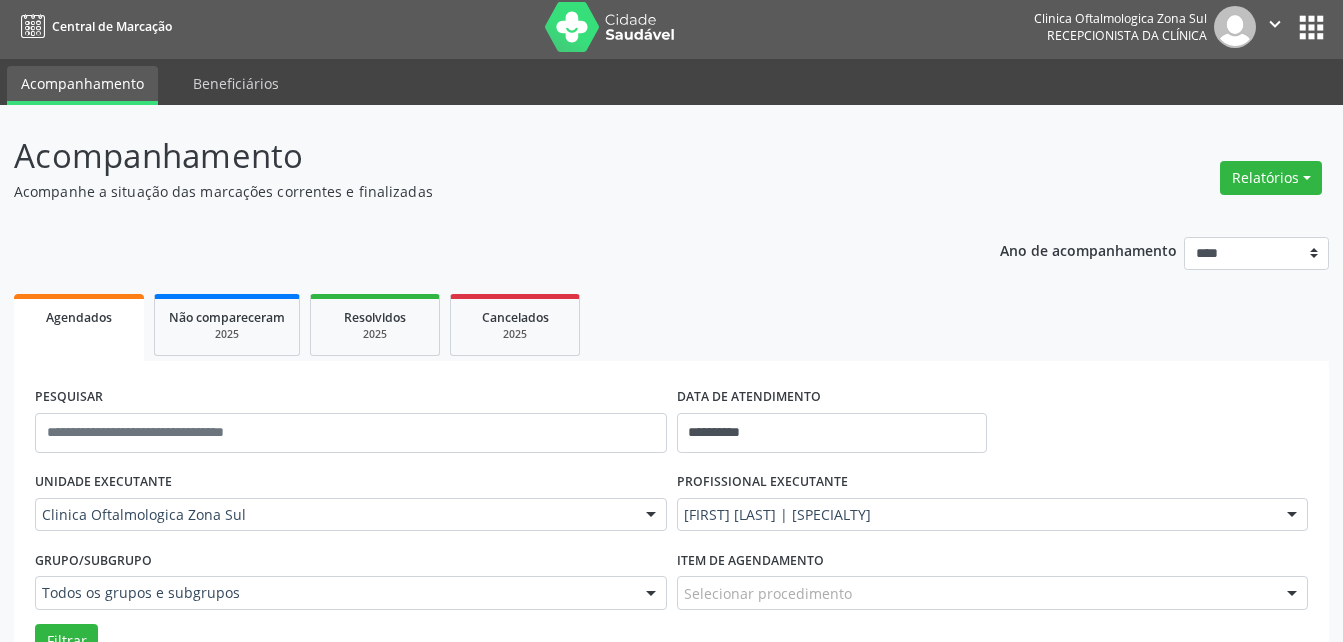 scroll, scrollTop: 0, scrollLeft: 0, axis: both 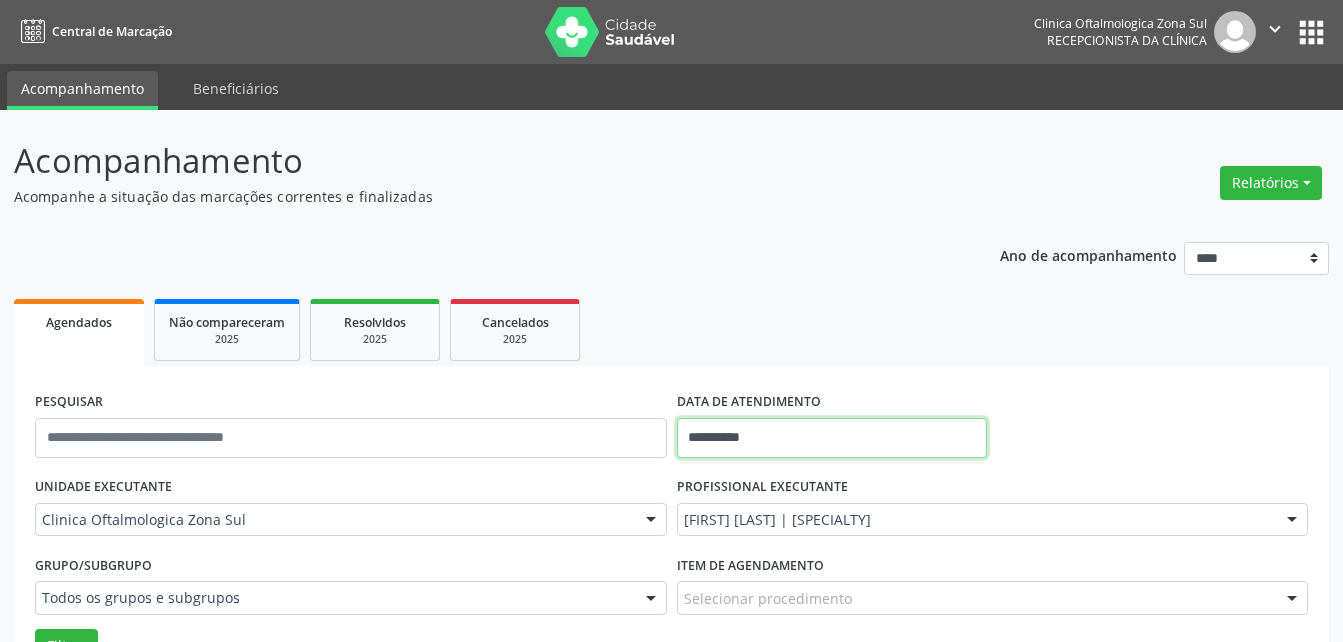 click on "**********" at bounding box center (832, 438) 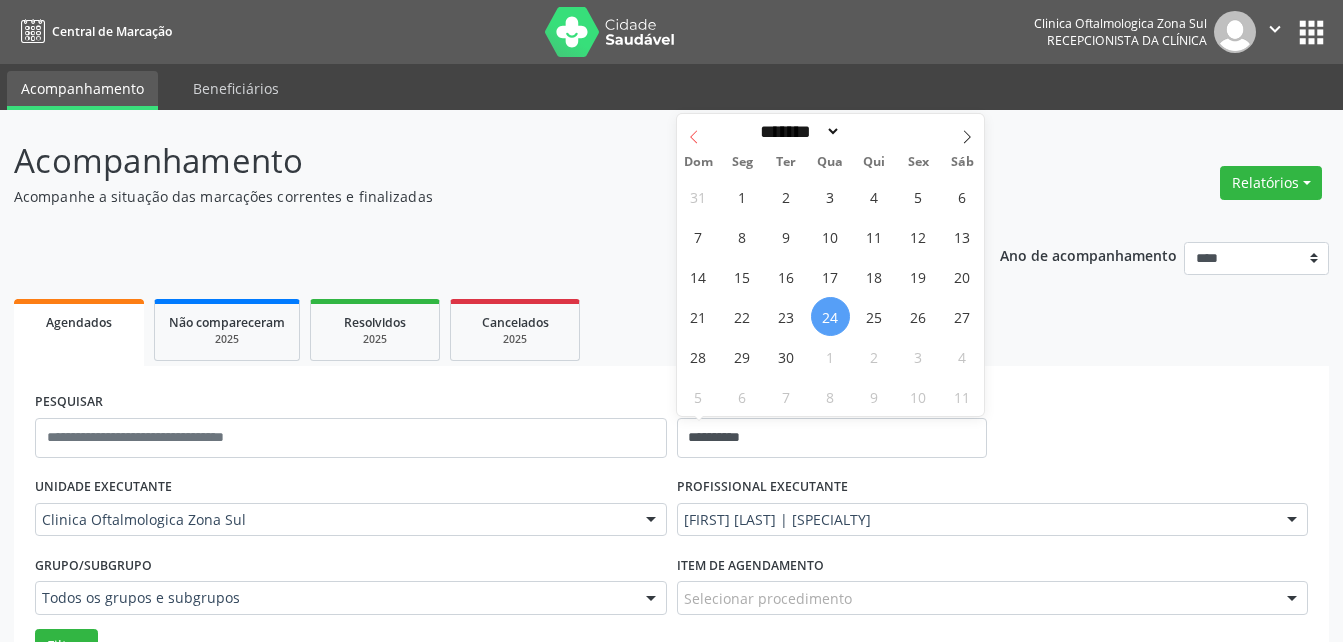 click 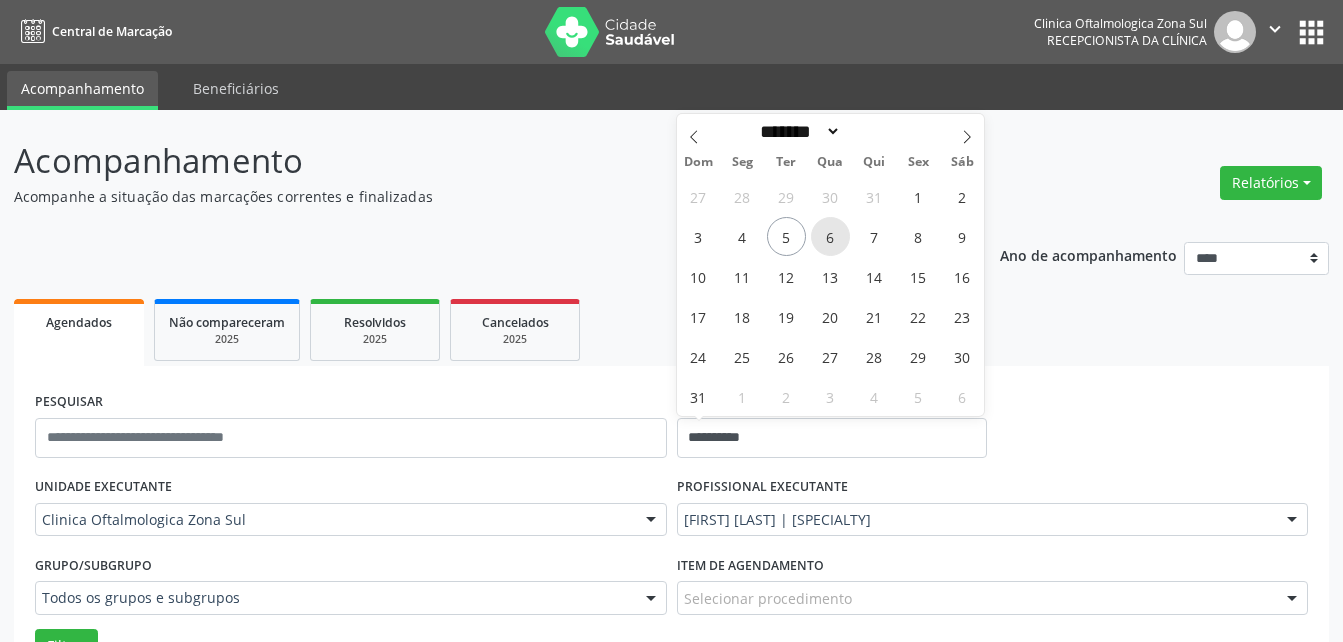 click on "6" at bounding box center [830, 236] 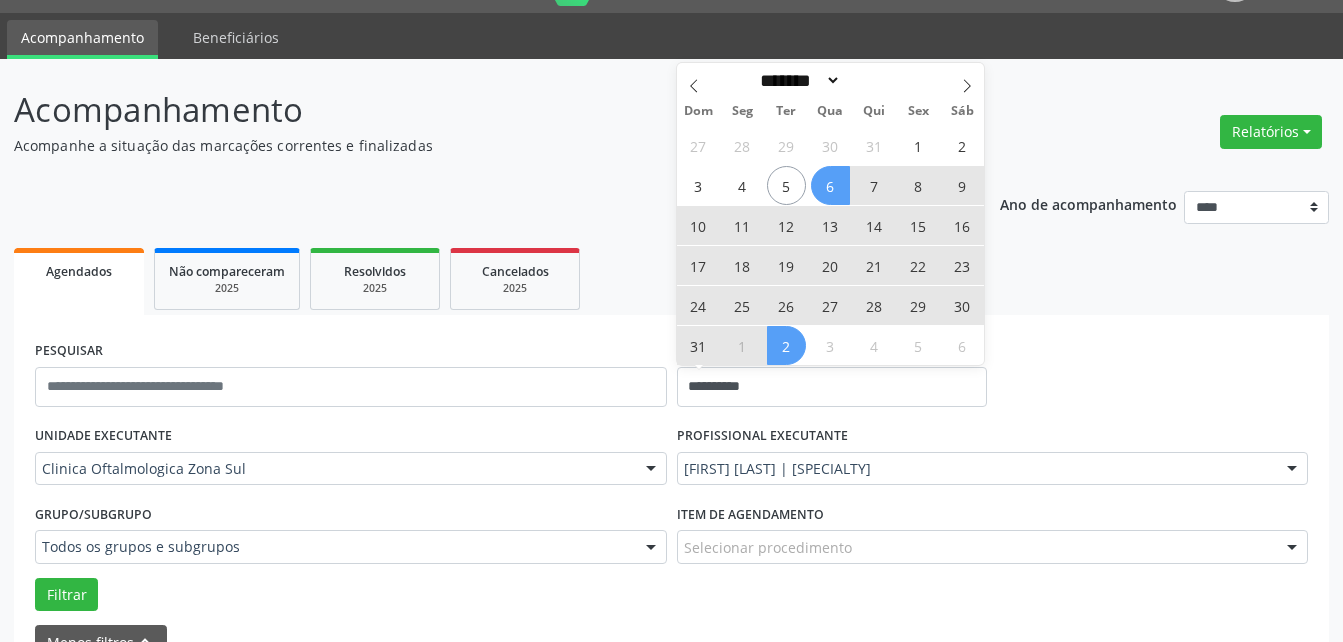 scroll, scrollTop: 100, scrollLeft: 0, axis: vertical 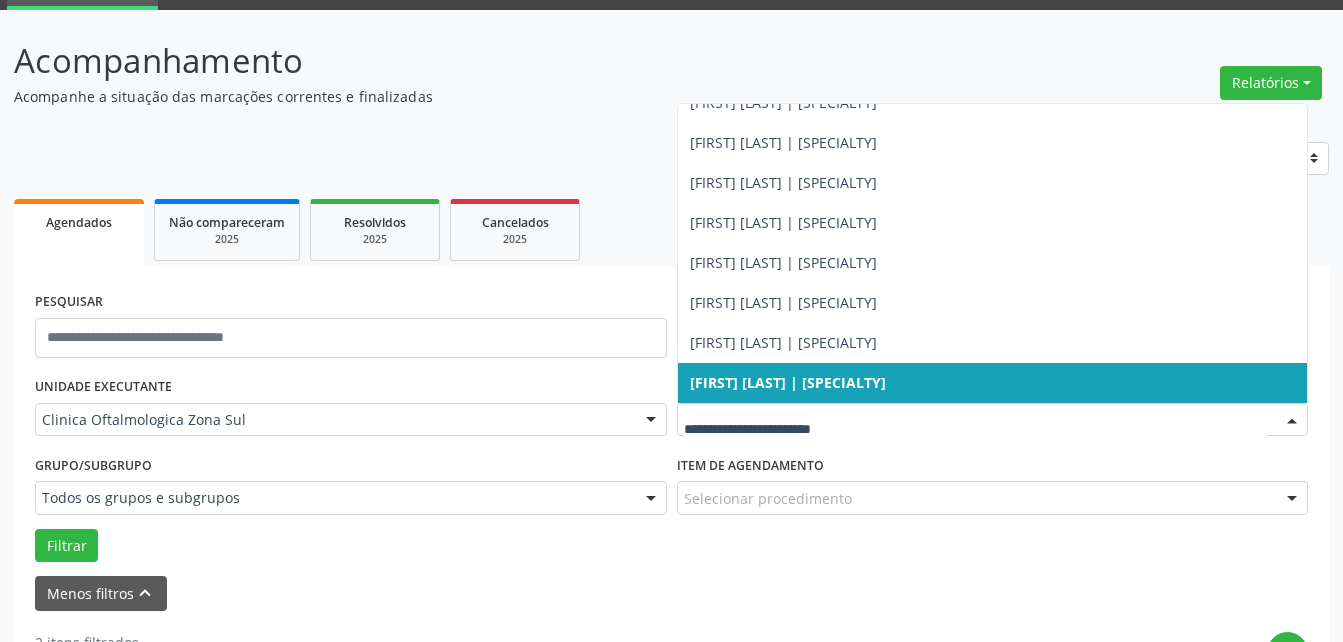click at bounding box center (976, 430) 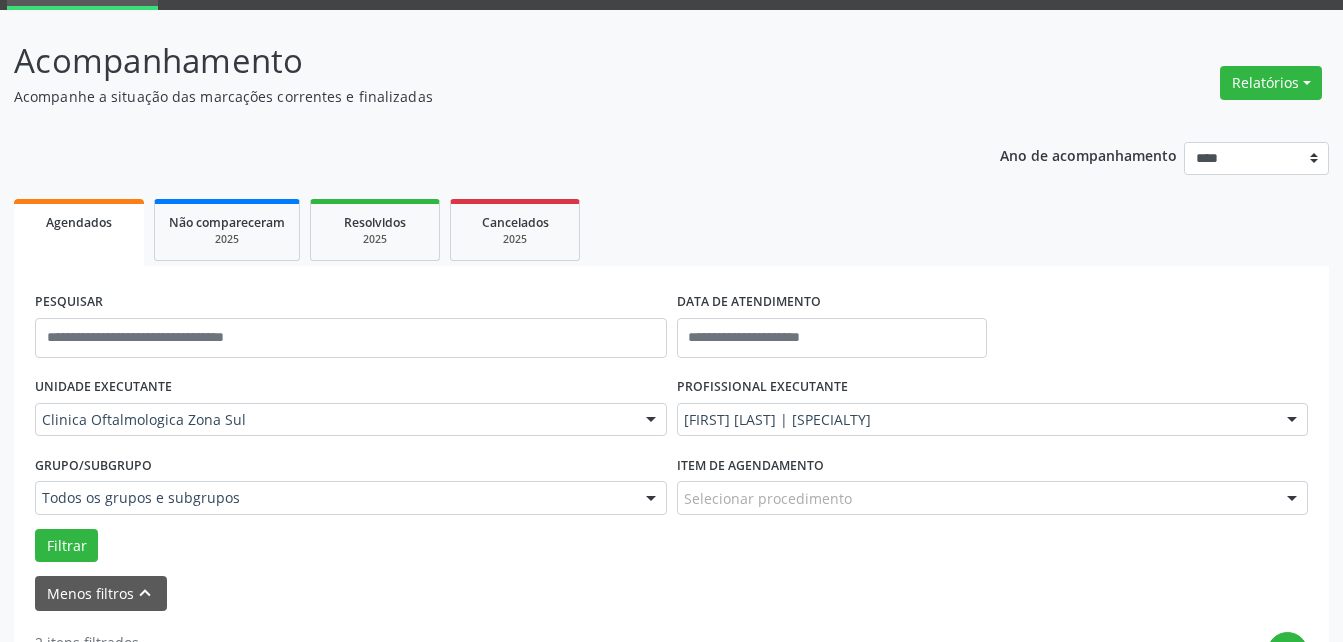 click on "PESQUISAR
DATA DE ATENDIMENTO
UNIDADE EXECUTANTE
[COMPANY]         Todos as unidades   [COMPANY]
PROFISSIONAL EXECUTANTE
[FIRST] [LAST] | [SPECIALTY]         Todos os profissionais   [FIRST] [LAST] | [SPECIALTY]   [FIRST] [LAST] | [SPECIALTY]   [FIRST] [LAST] | [SPECIALTY]   [FIRST] [LAST] | [SPECIALTY]   [FIRST] [LAST] | [SPECIALTY]   [FIRST] [LAST] | [SPECIALTY]   [FIRST] [LAST] | [SPECIALTY]" at bounding box center (671, 449) 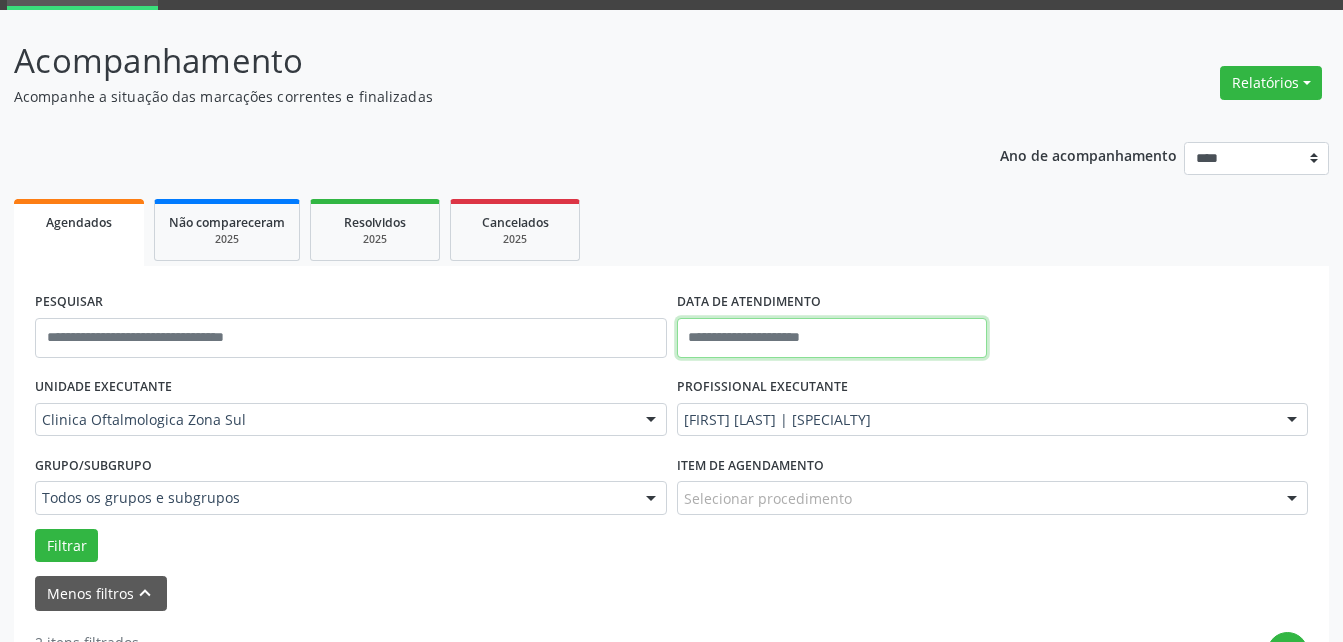 click at bounding box center (832, 338) 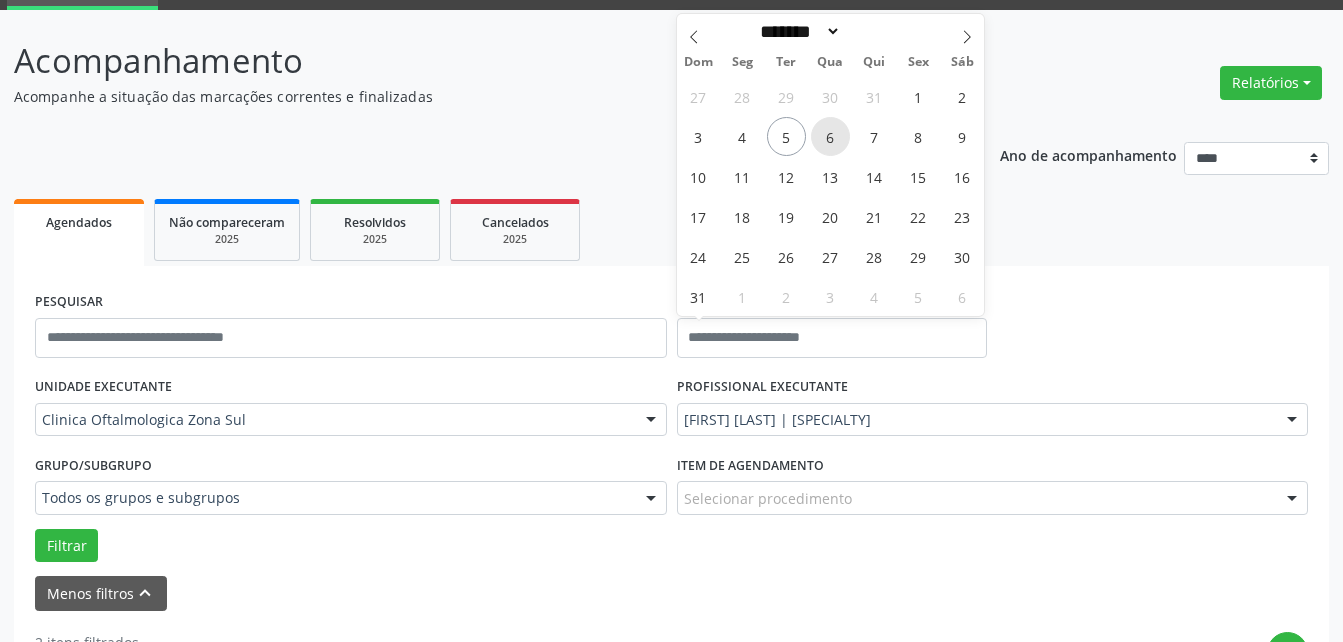 click on "6" at bounding box center [830, 136] 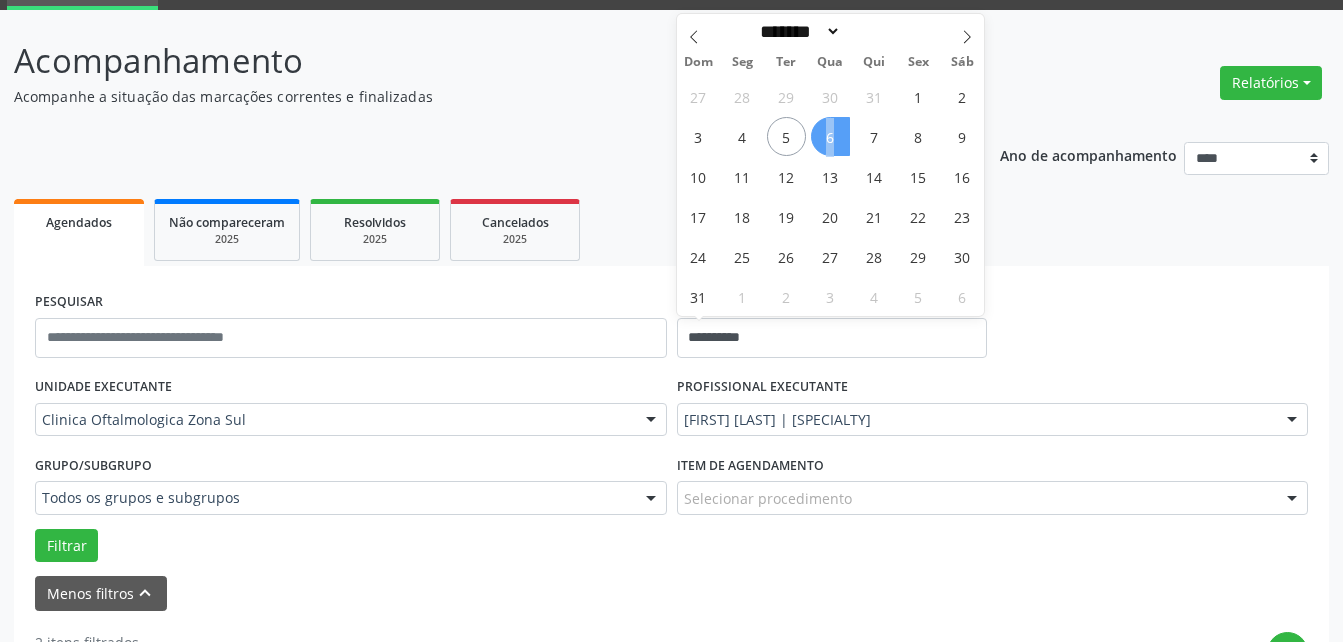 click on "6" at bounding box center (830, 136) 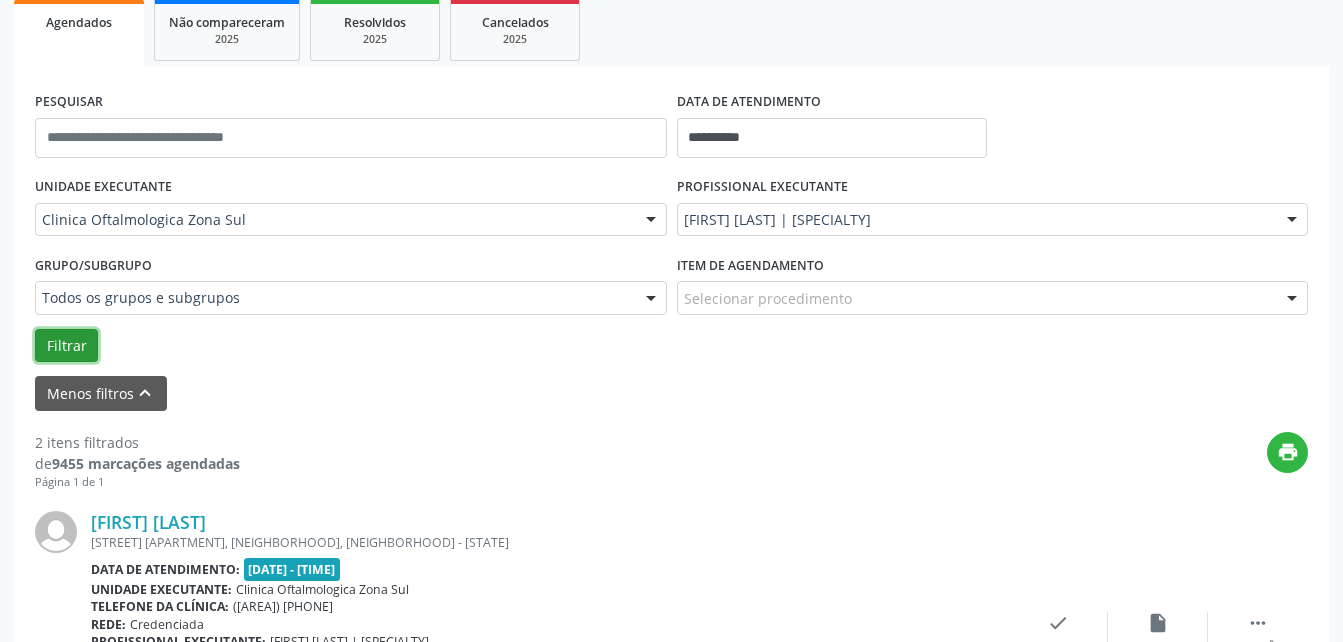 click on "Filtrar" at bounding box center (66, 346) 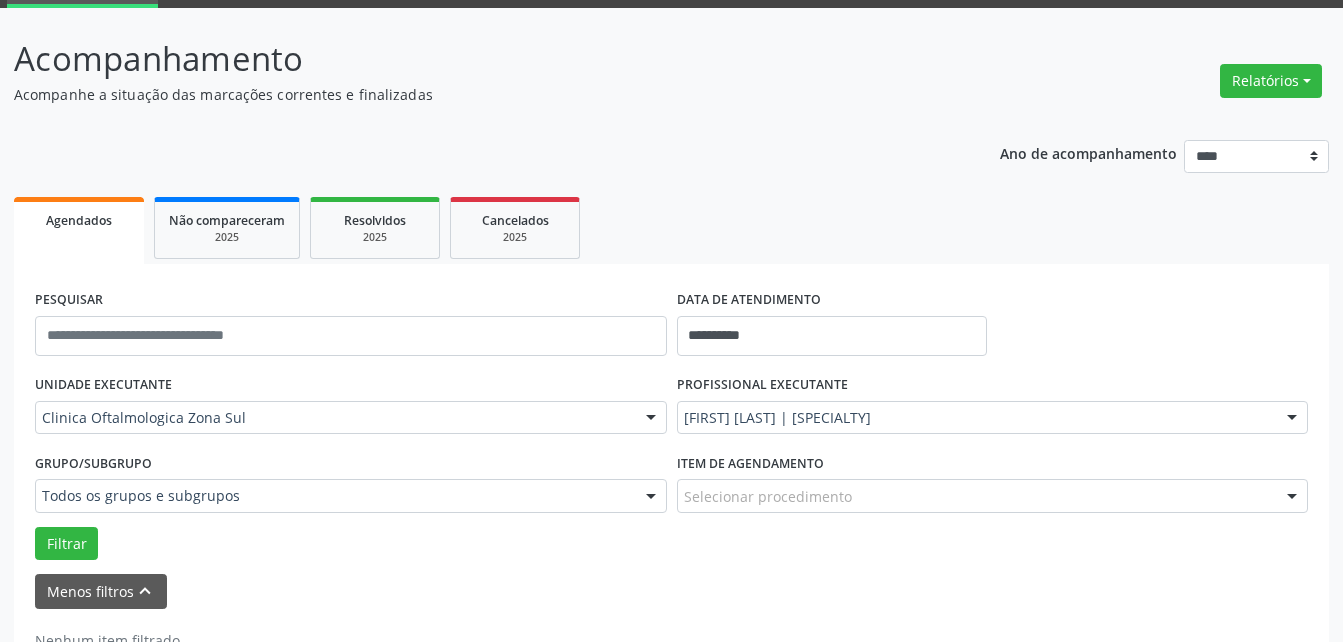 scroll, scrollTop: 67, scrollLeft: 0, axis: vertical 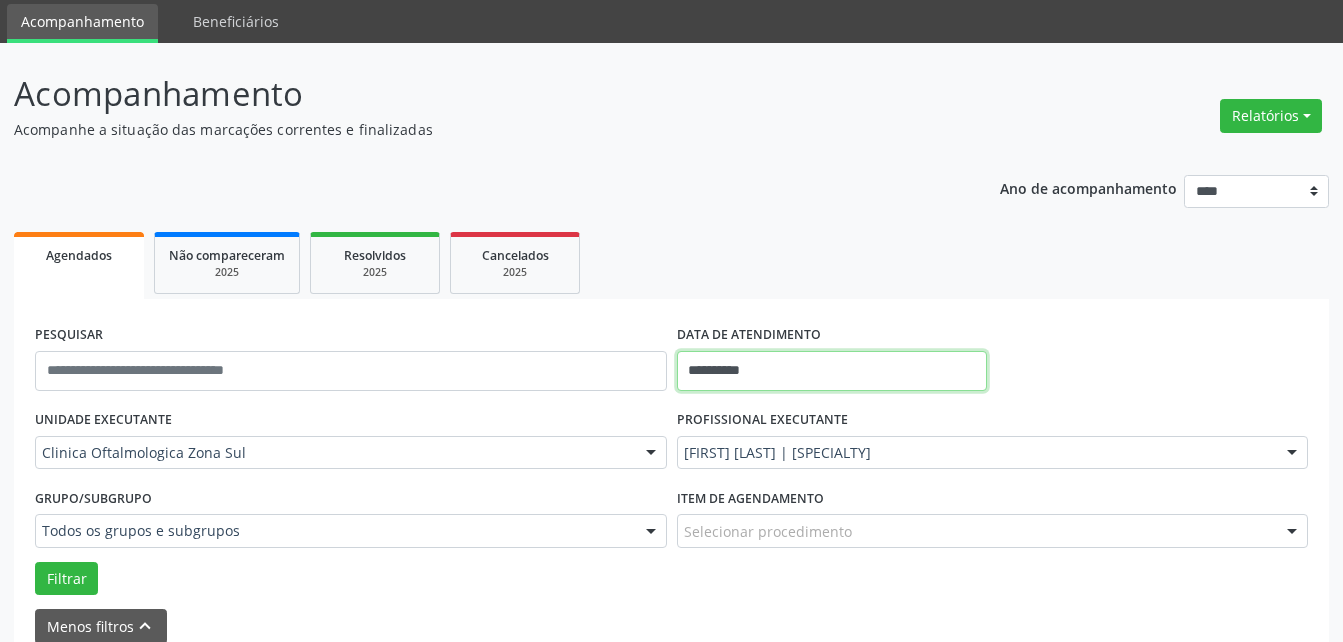 click on "**********" at bounding box center (832, 371) 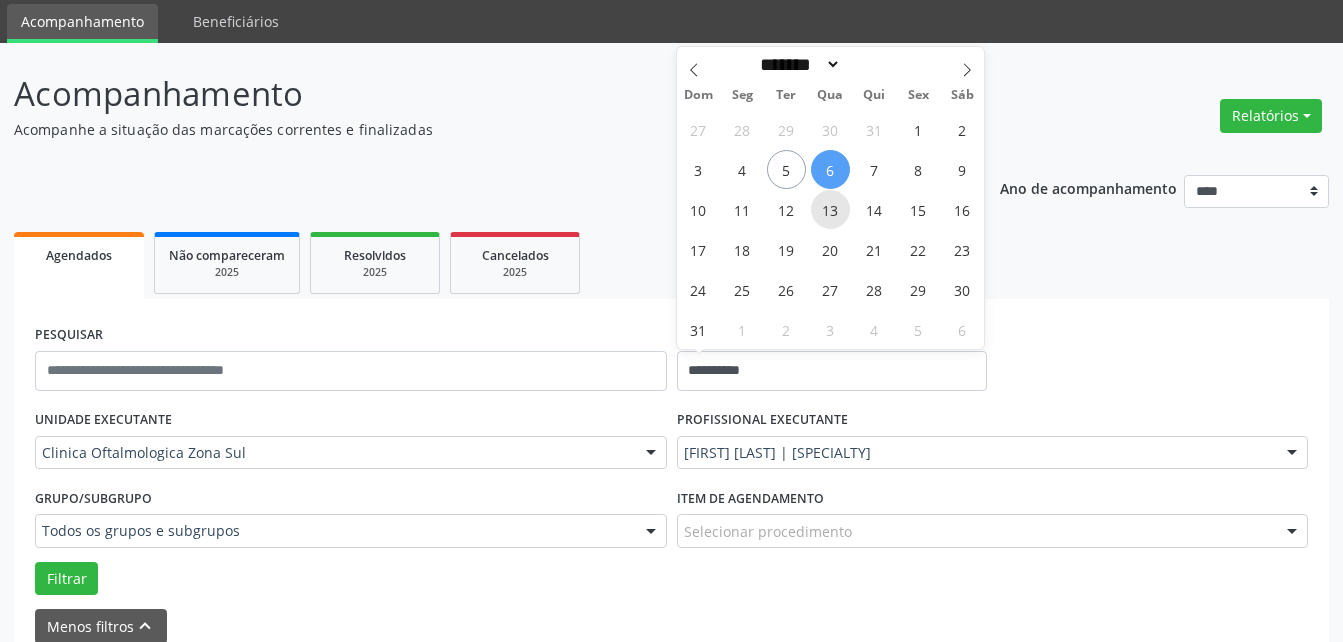 click on "13" at bounding box center (830, 209) 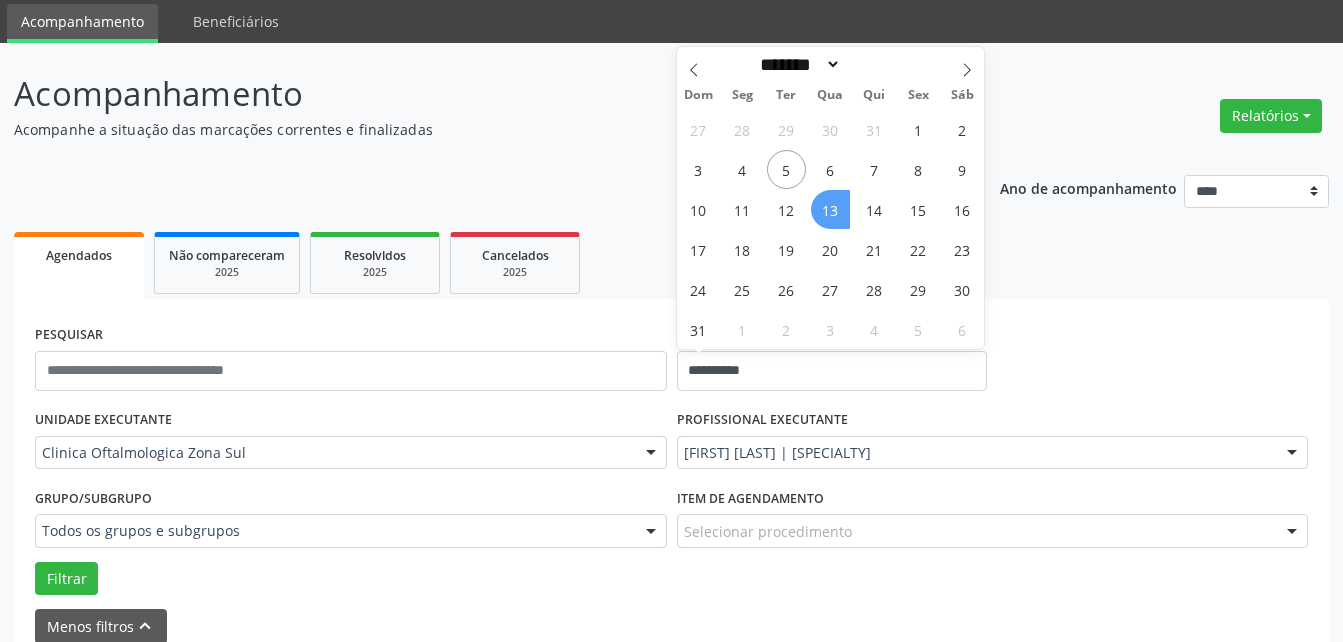 click on "13" at bounding box center (830, 209) 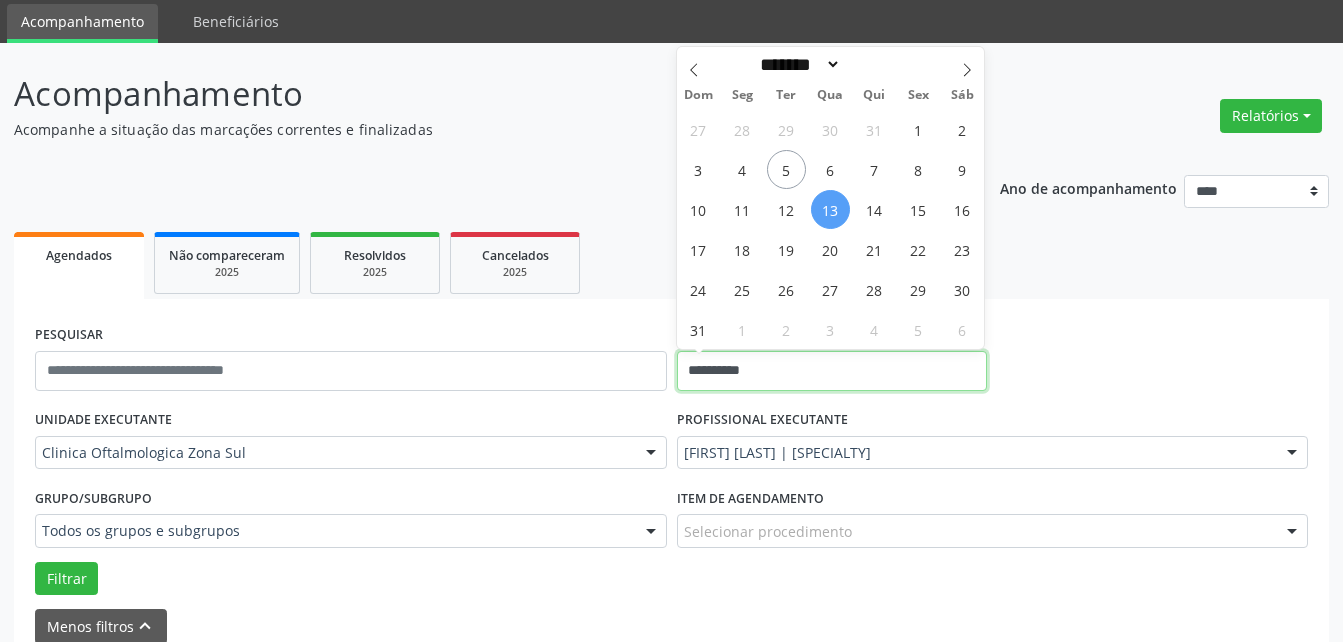 click on "**********" at bounding box center (832, 371) 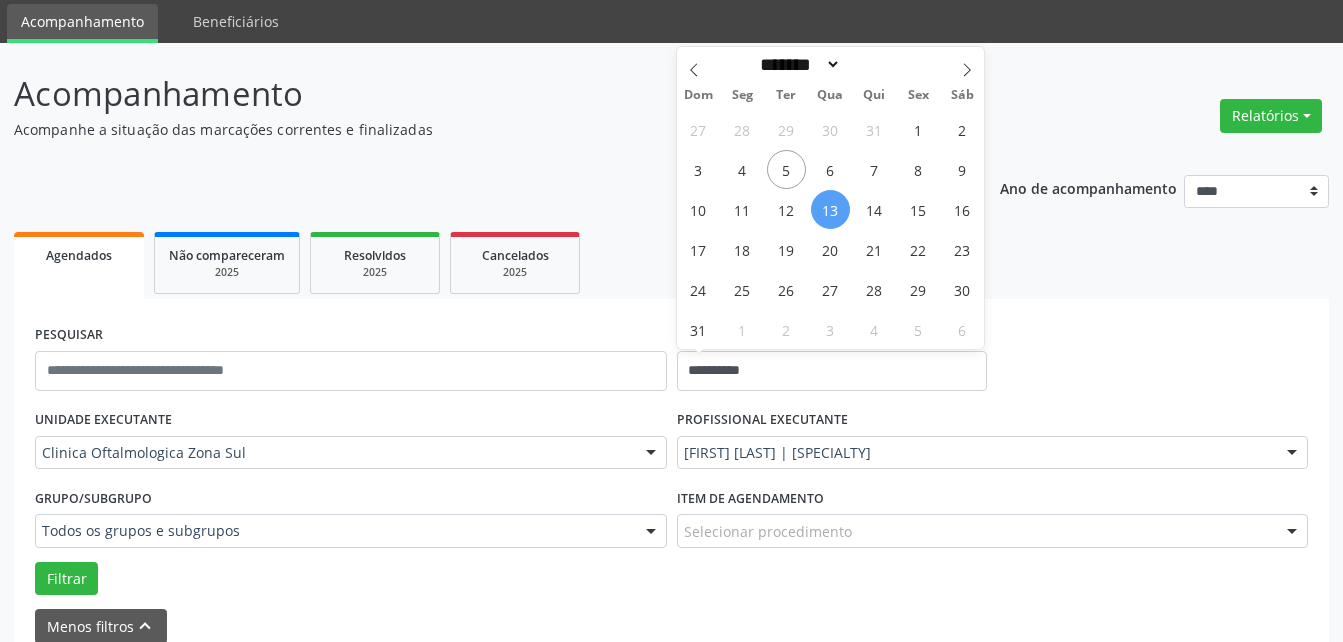 click on "13" at bounding box center [830, 209] 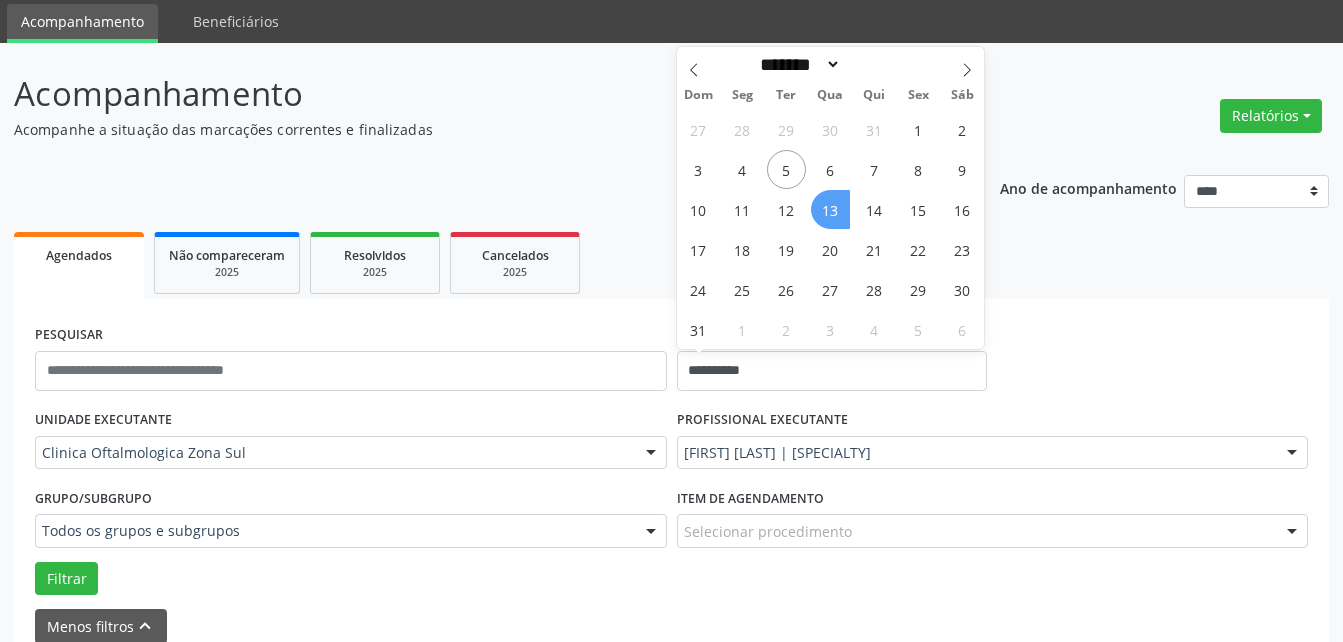 click on "13" at bounding box center [830, 209] 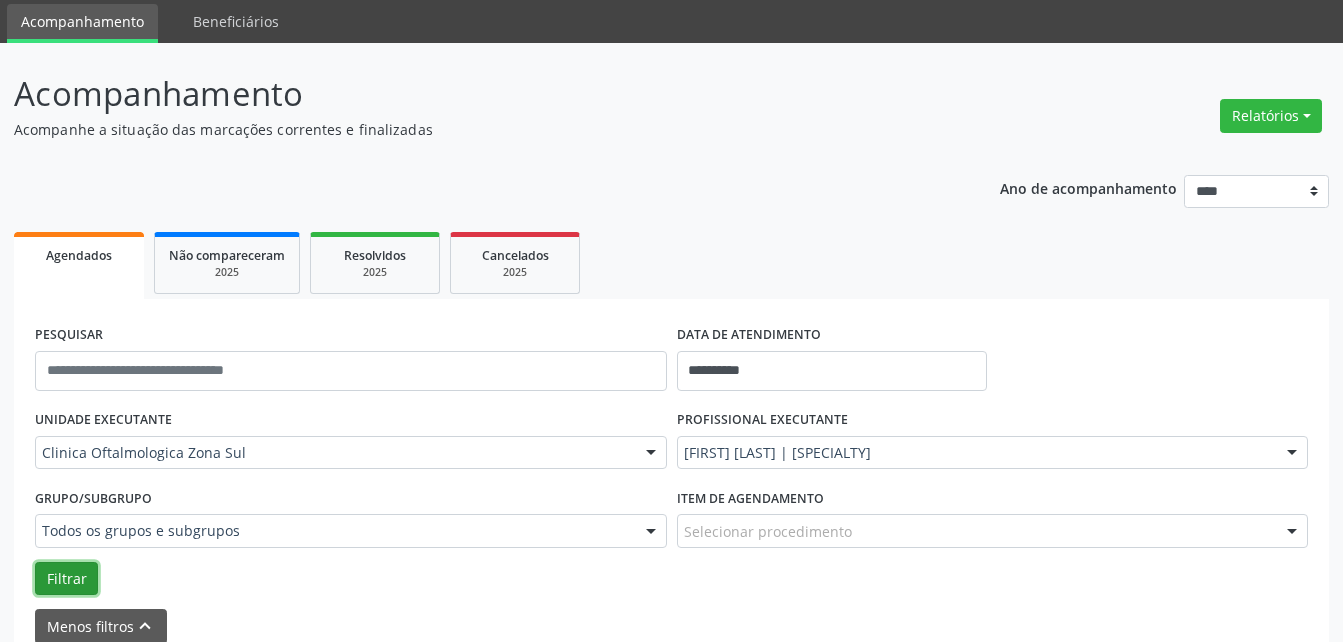 click on "Filtrar" at bounding box center [66, 579] 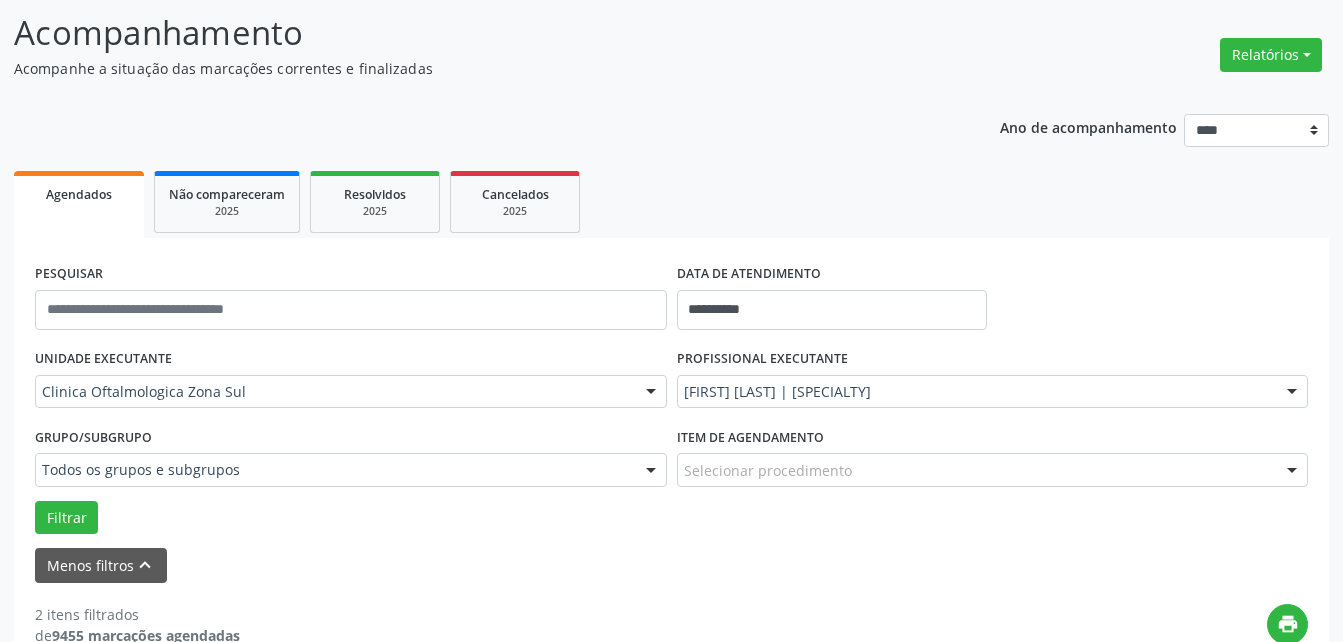 scroll, scrollTop: 59, scrollLeft: 0, axis: vertical 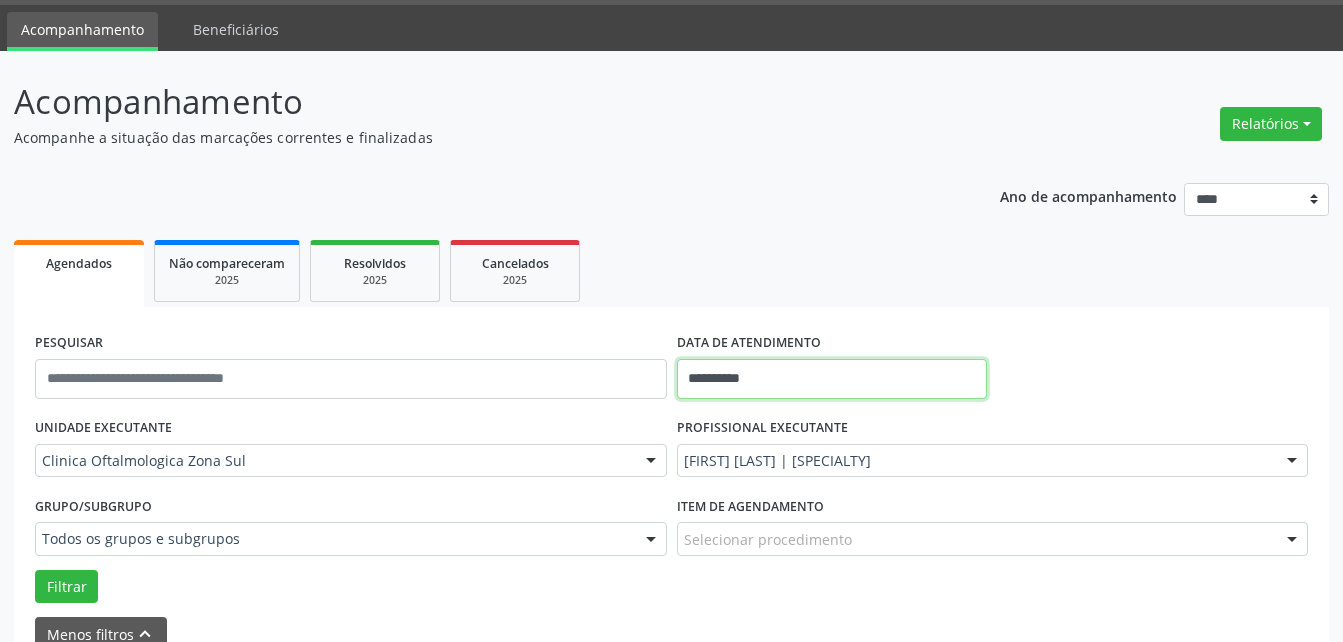 click on "**********" at bounding box center [832, 379] 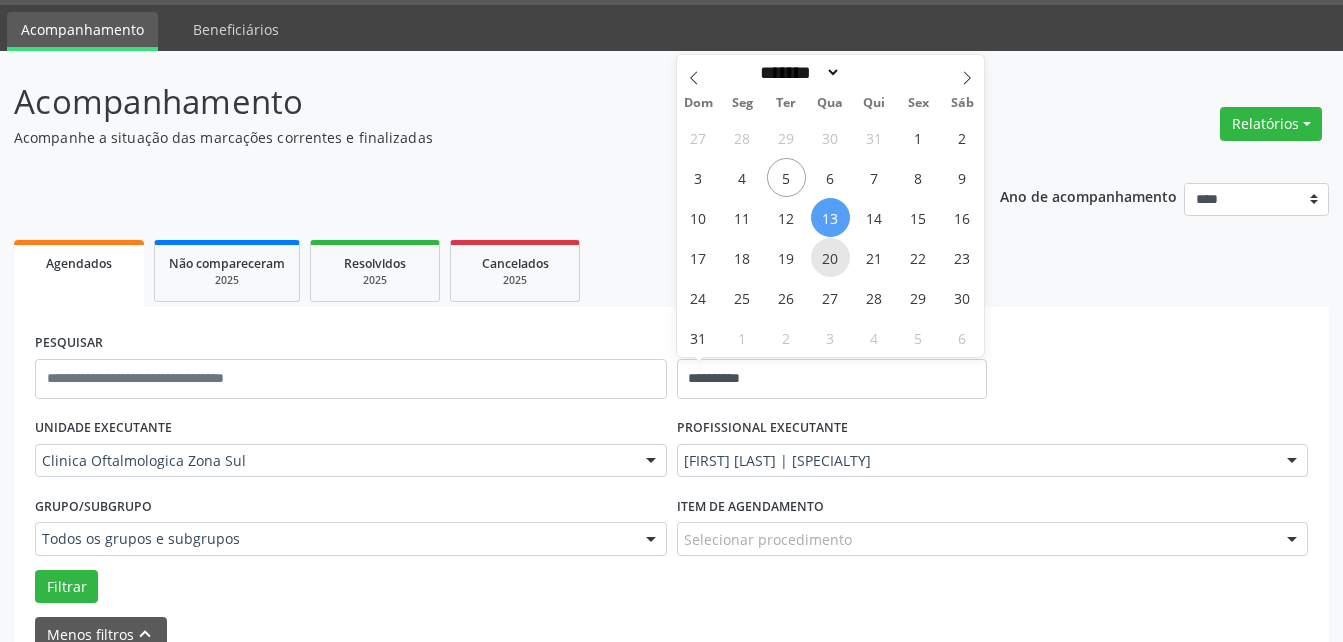 click on "20" at bounding box center [830, 257] 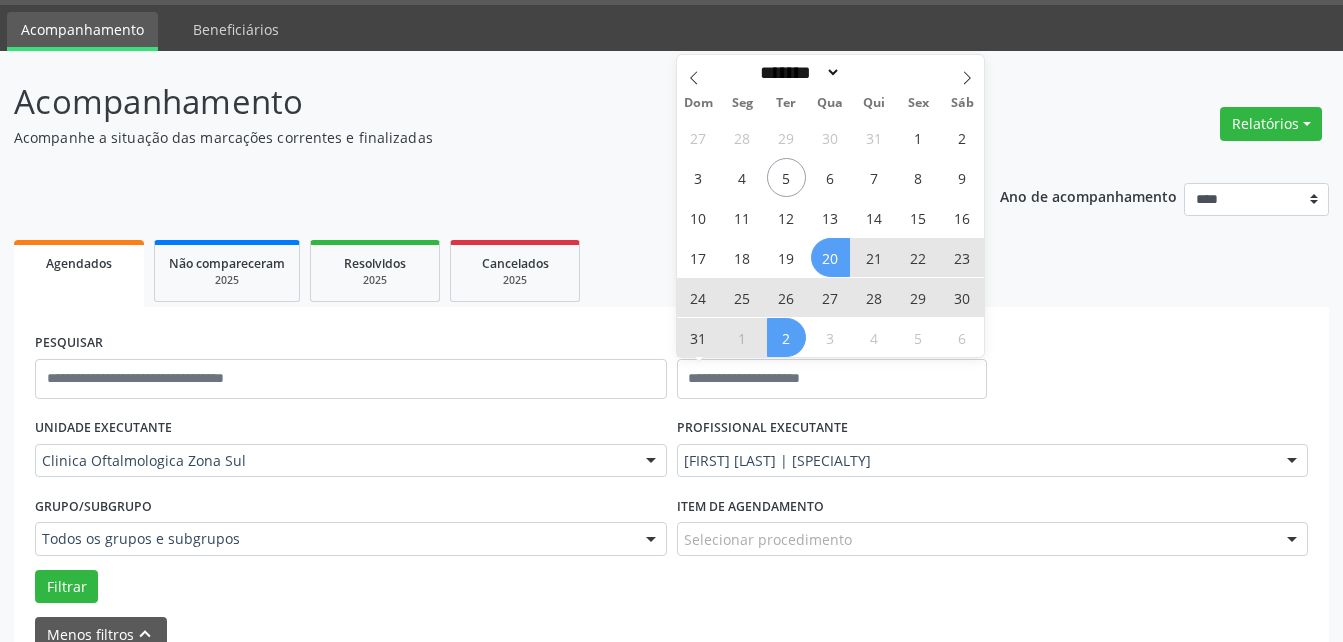 click on "Filtrar" at bounding box center [671, 587] 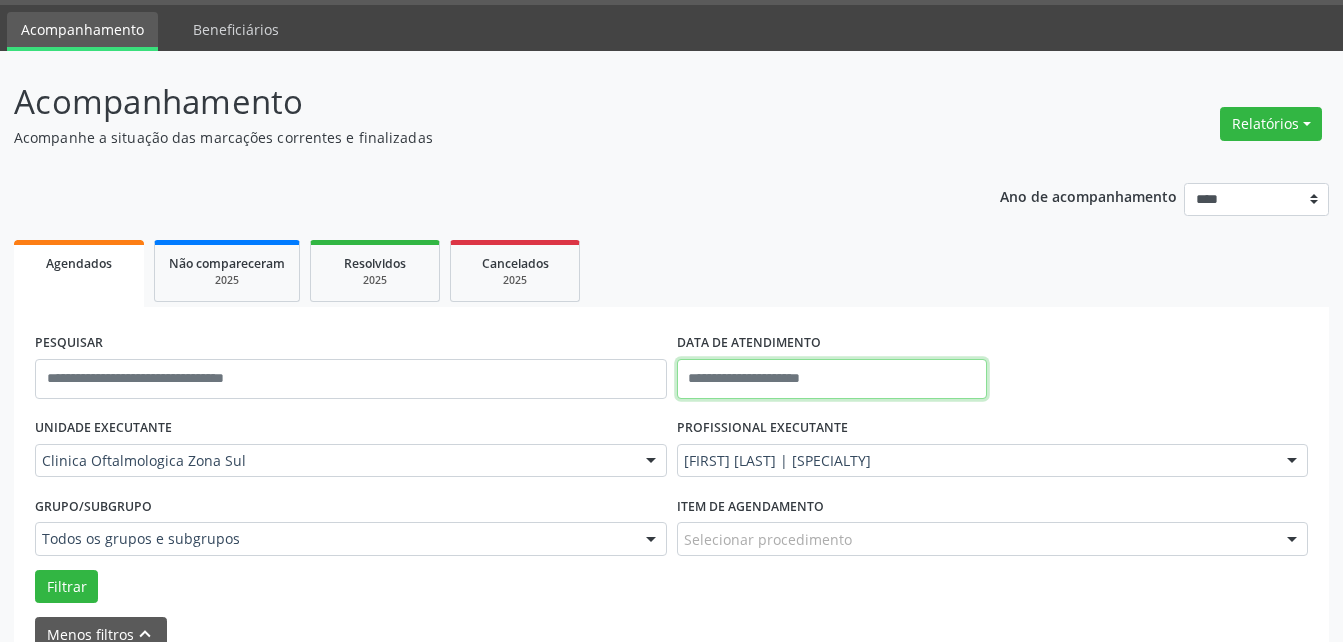 click at bounding box center (832, 379) 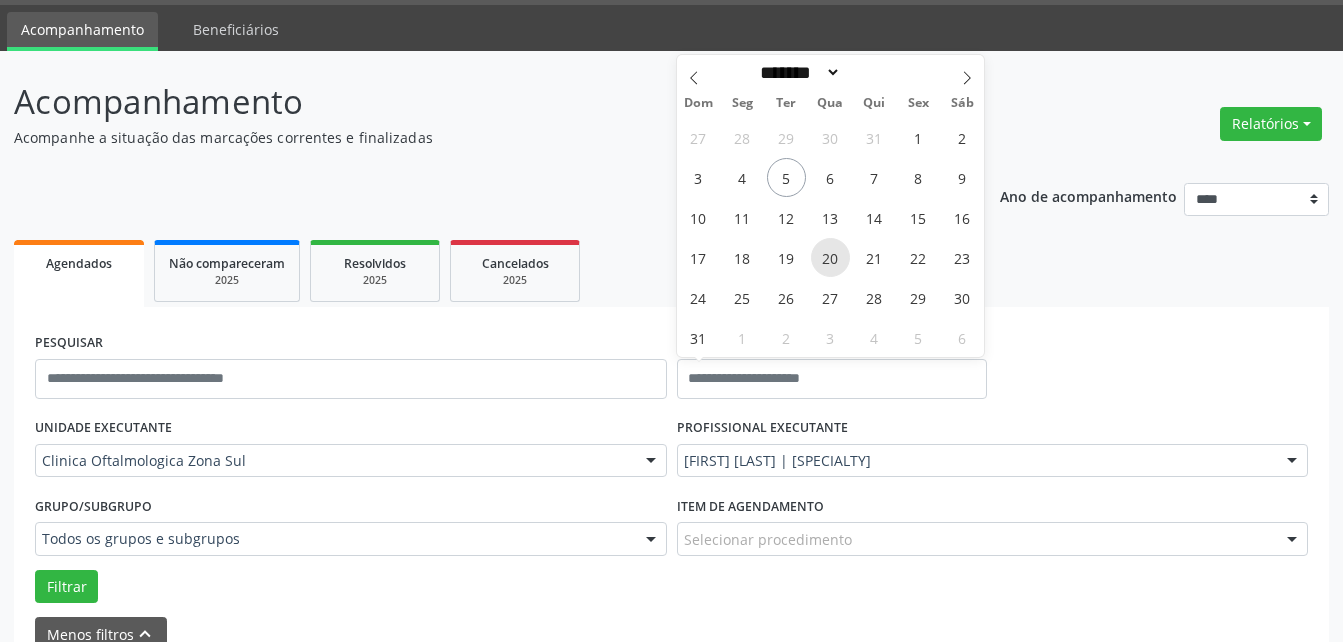 click on "20" at bounding box center [830, 257] 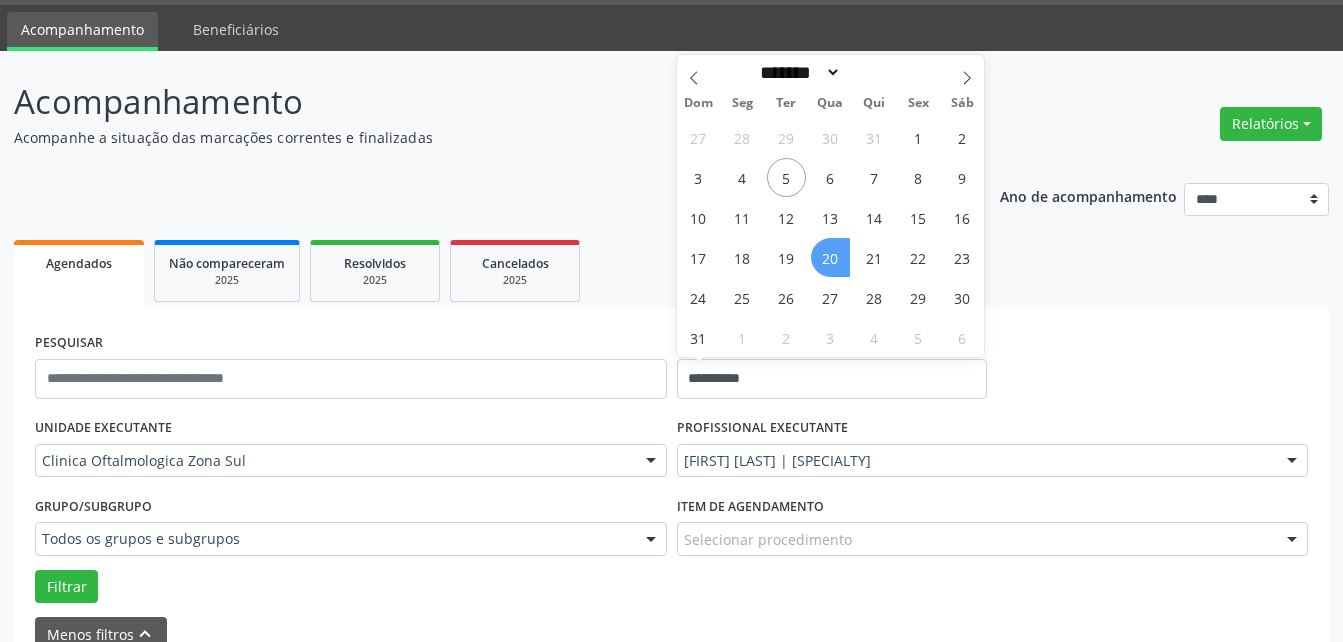 click on "20" at bounding box center [830, 257] 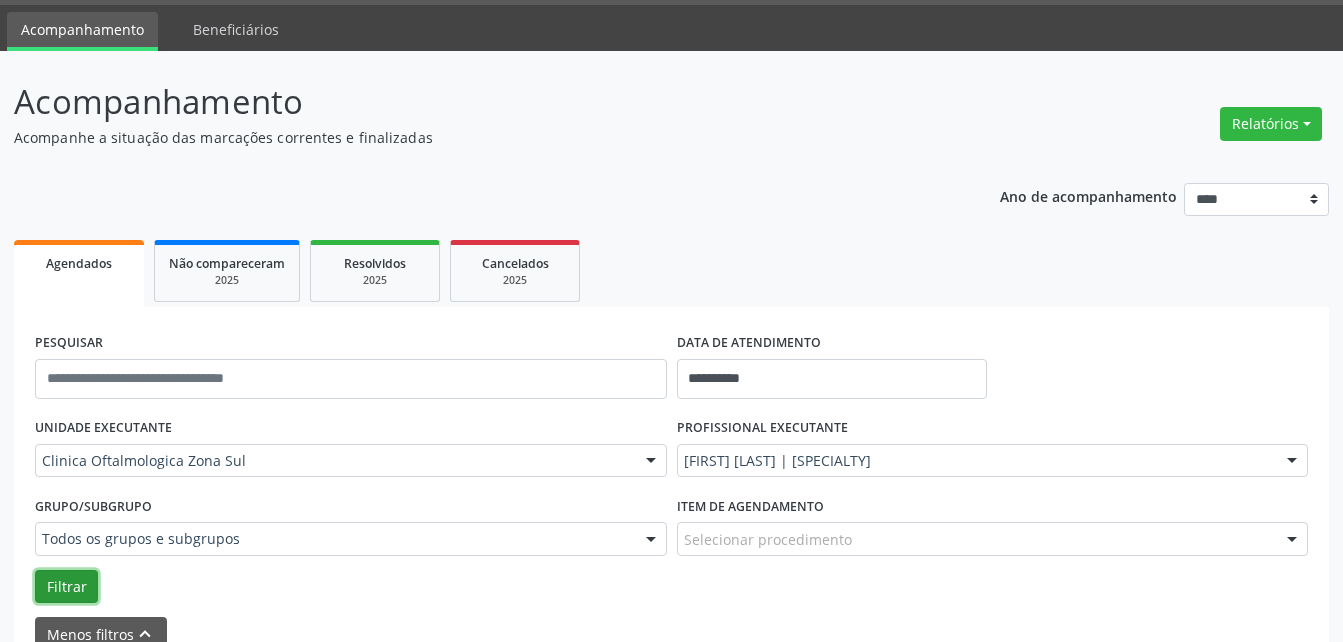 click on "Filtrar" at bounding box center [66, 587] 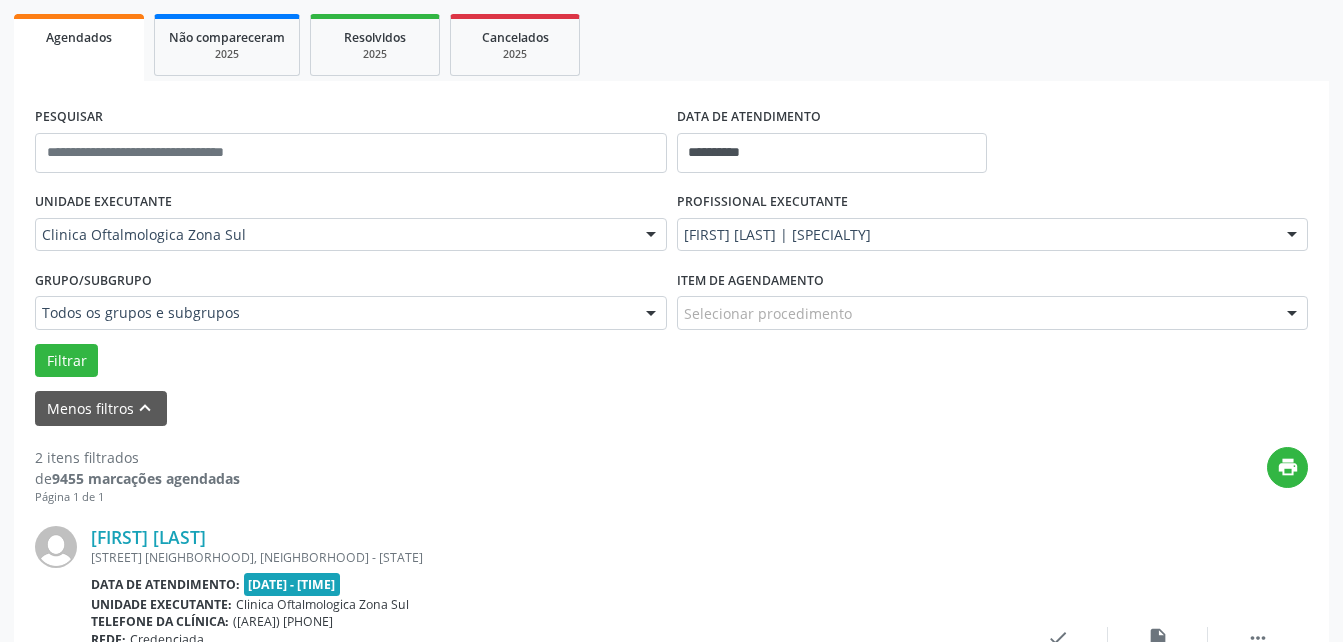 scroll, scrollTop: 259, scrollLeft: 0, axis: vertical 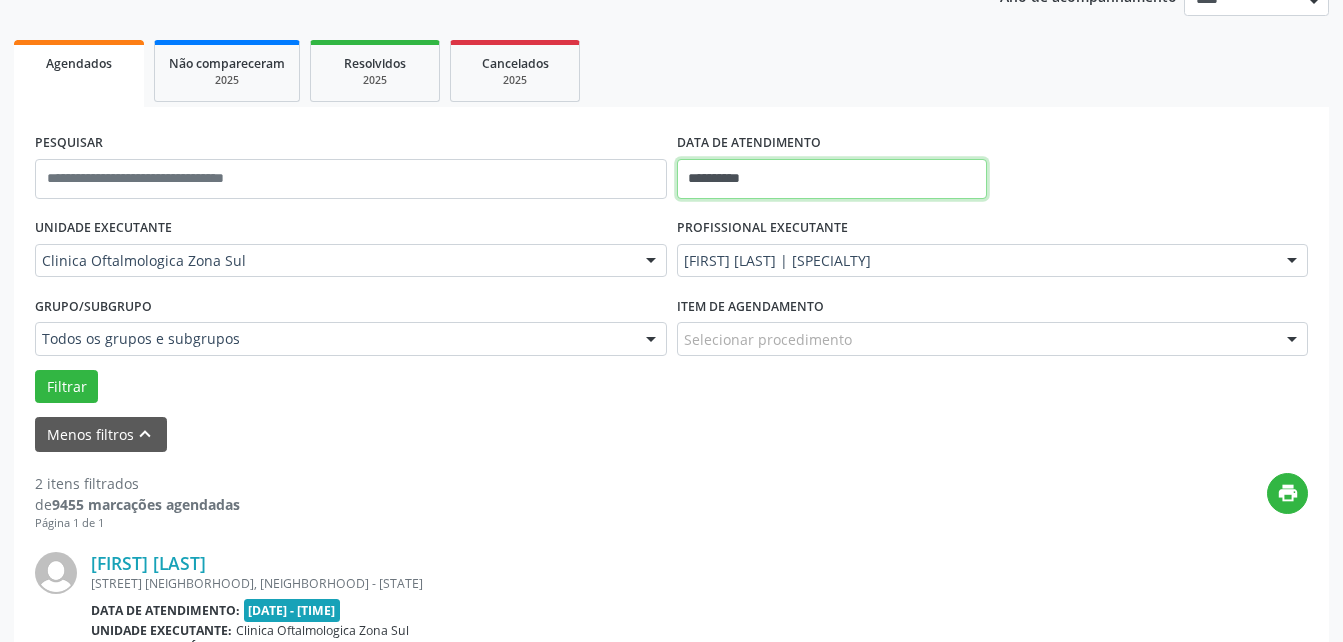 click on "**********" at bounding box center [832, 179] 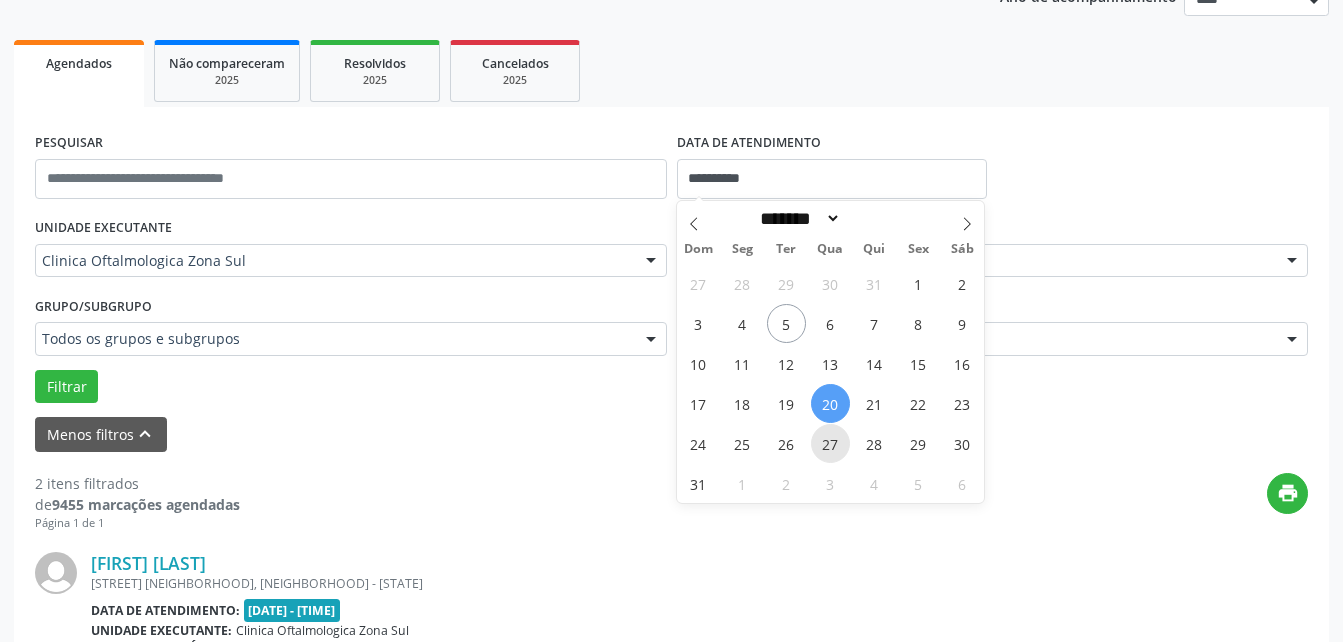 click on "27" at bounding box center (830, 443) 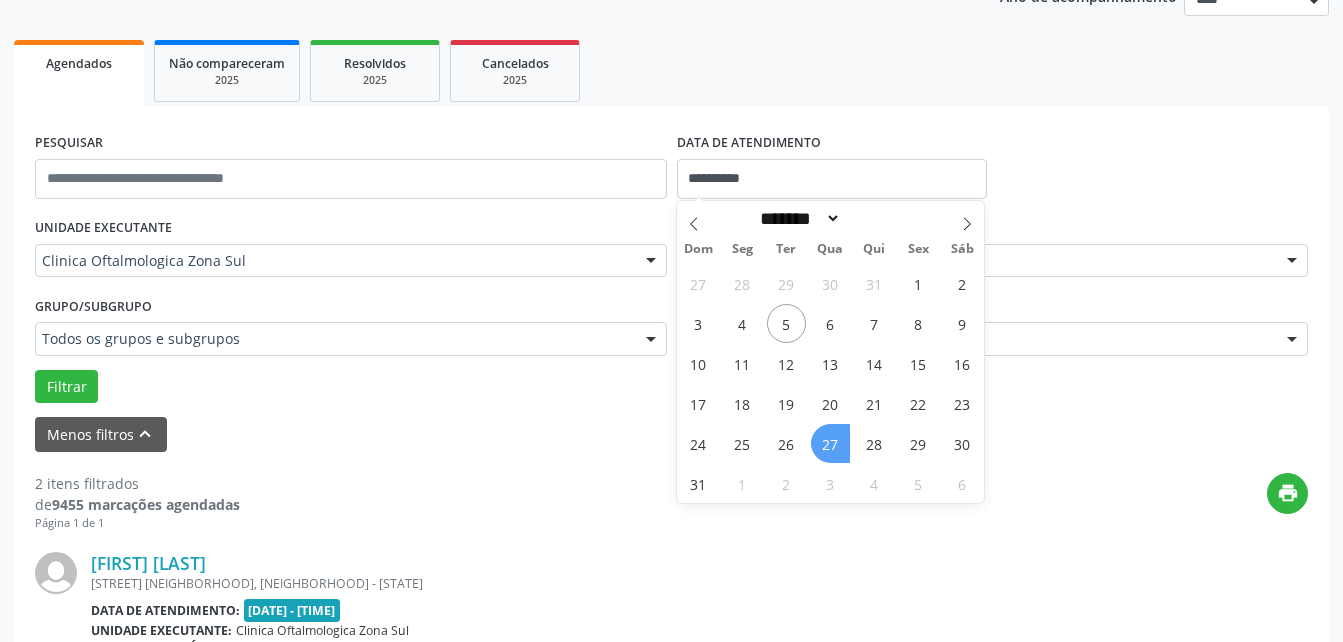 click on "27" at bounding box center (830, 443) 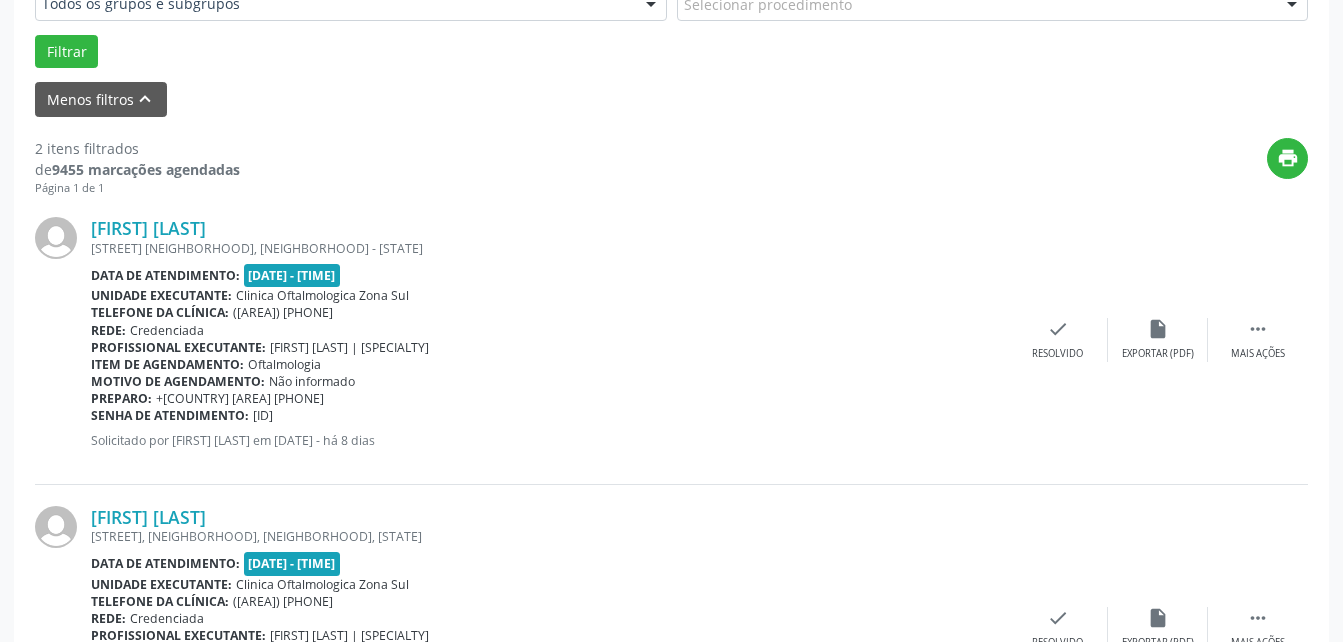 scroll, scrollTop: 559, scrollLeft: 0, axis: vertical 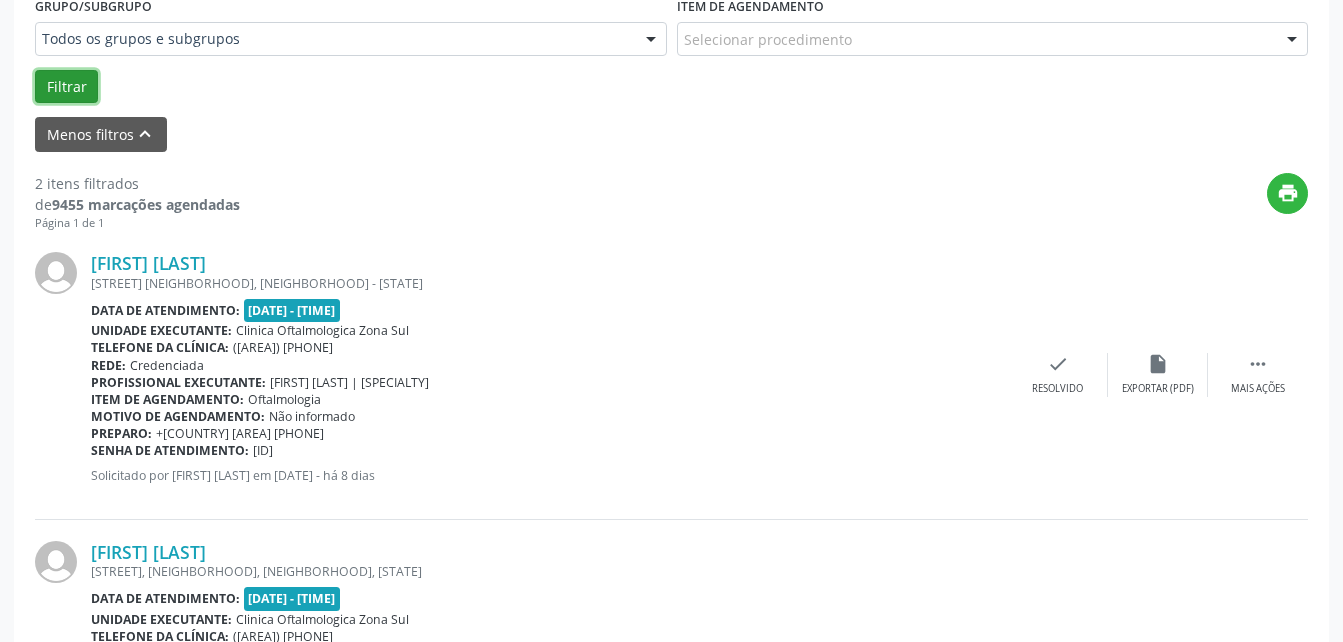 click on "Filtrar" at bounding box center [66, 87] 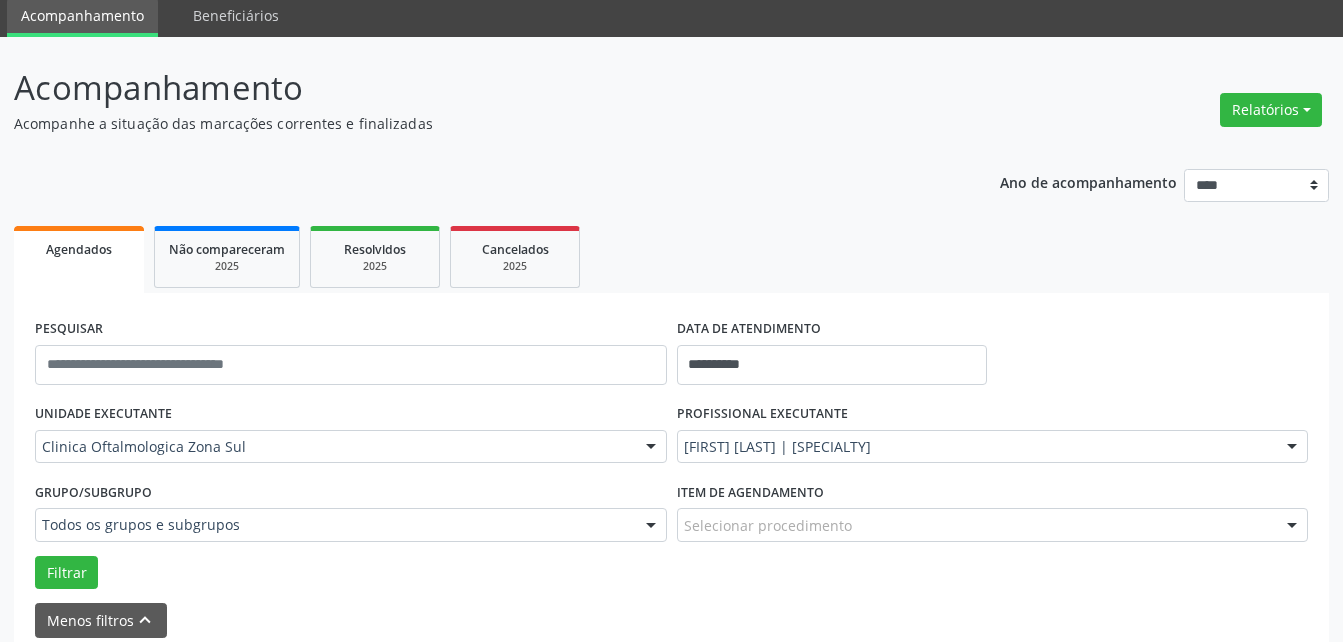 scroll, scrollTop: 59, scrollLeft: 0, axis: vertical 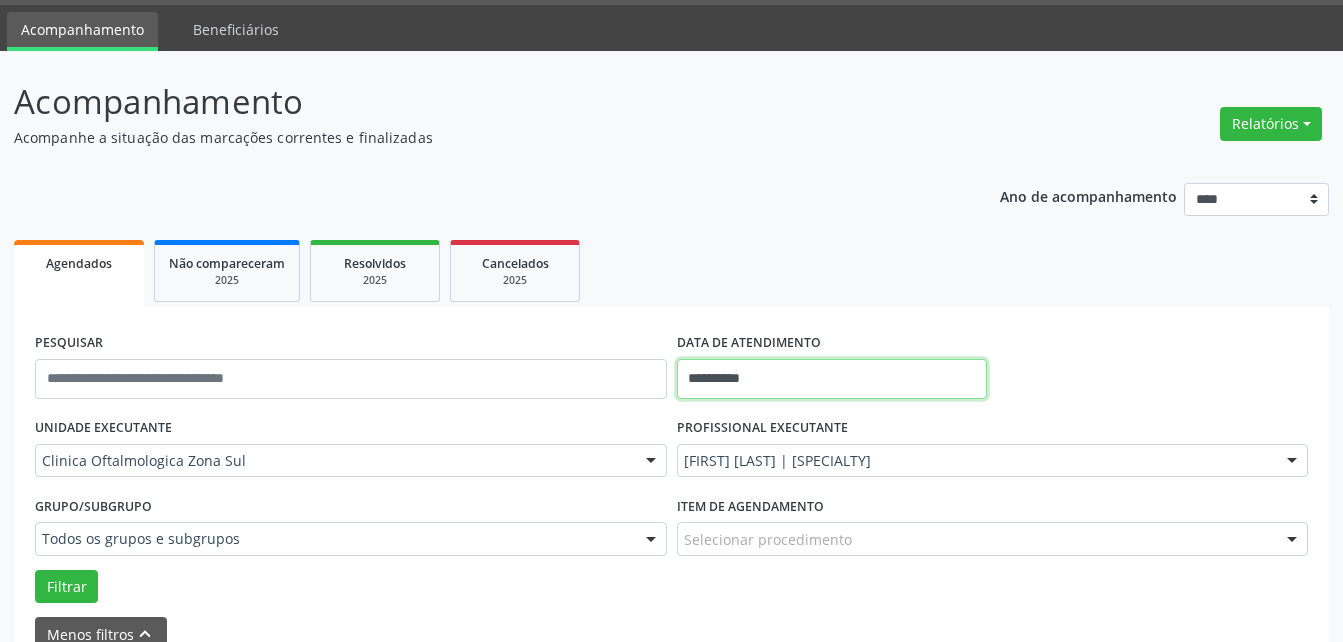 click on "**********" at bounding box center [832, 379] 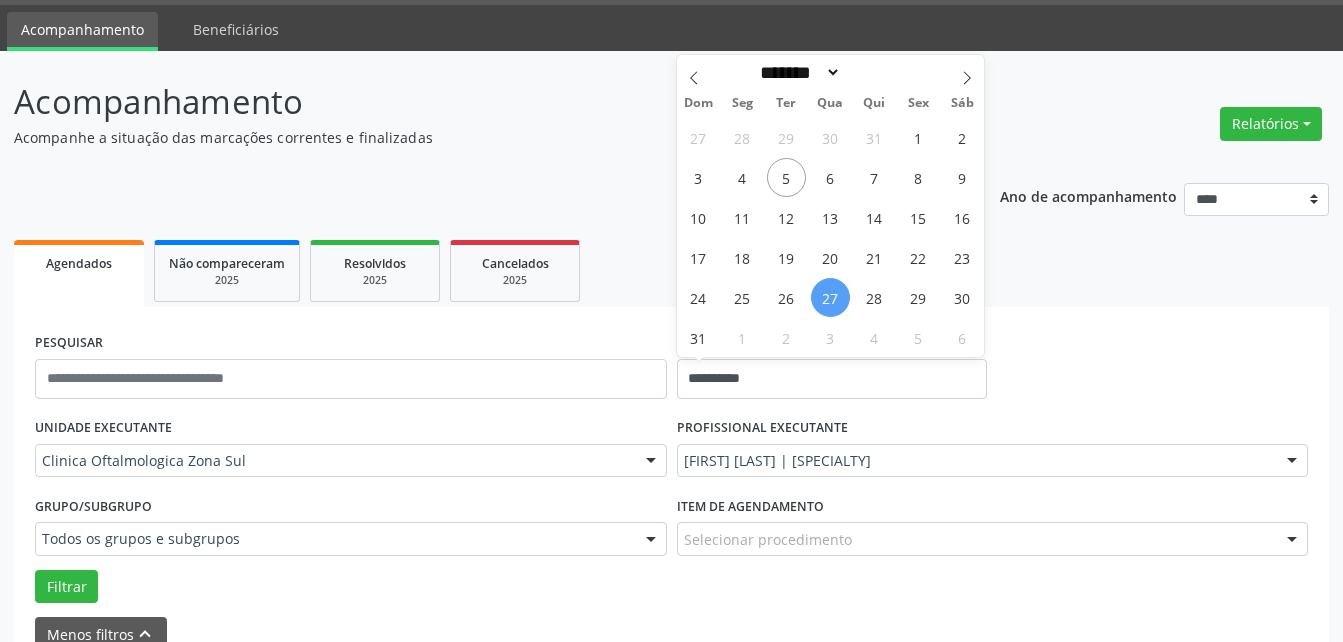 drag, startPoint x: 757, startPoint y: 383, endPoint x: 1079, endPoint y: 365, distance: 322.50272 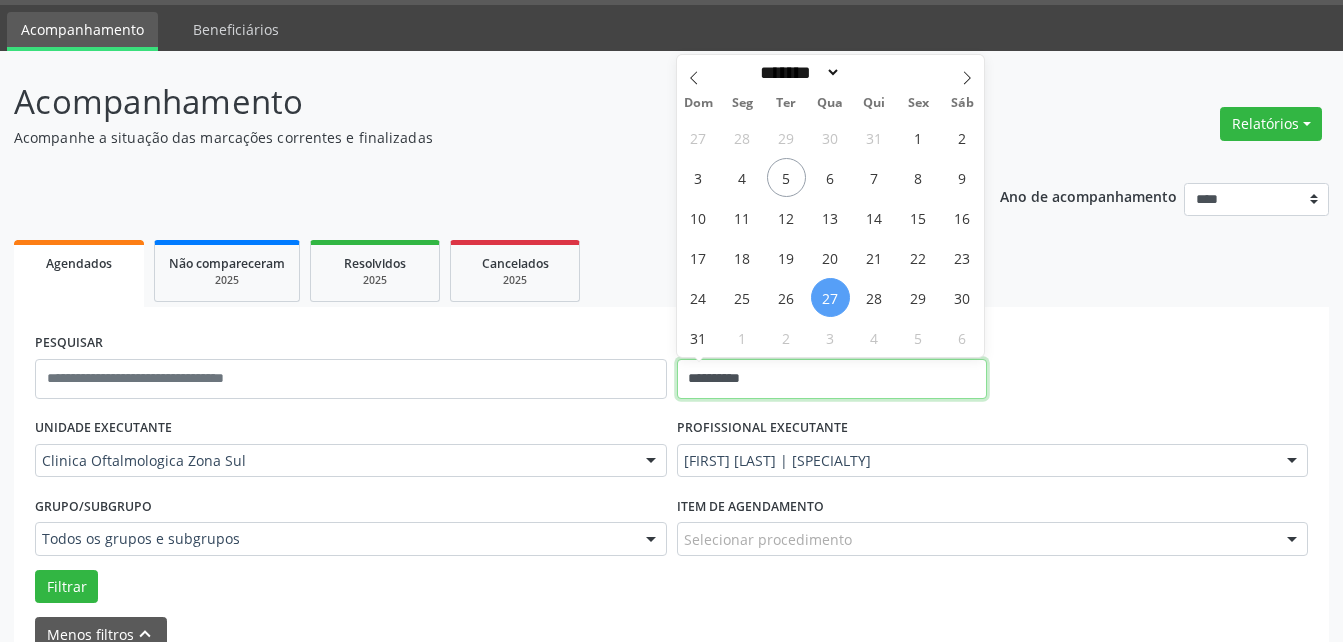 click on "**********" at bounding box center [832, 379] 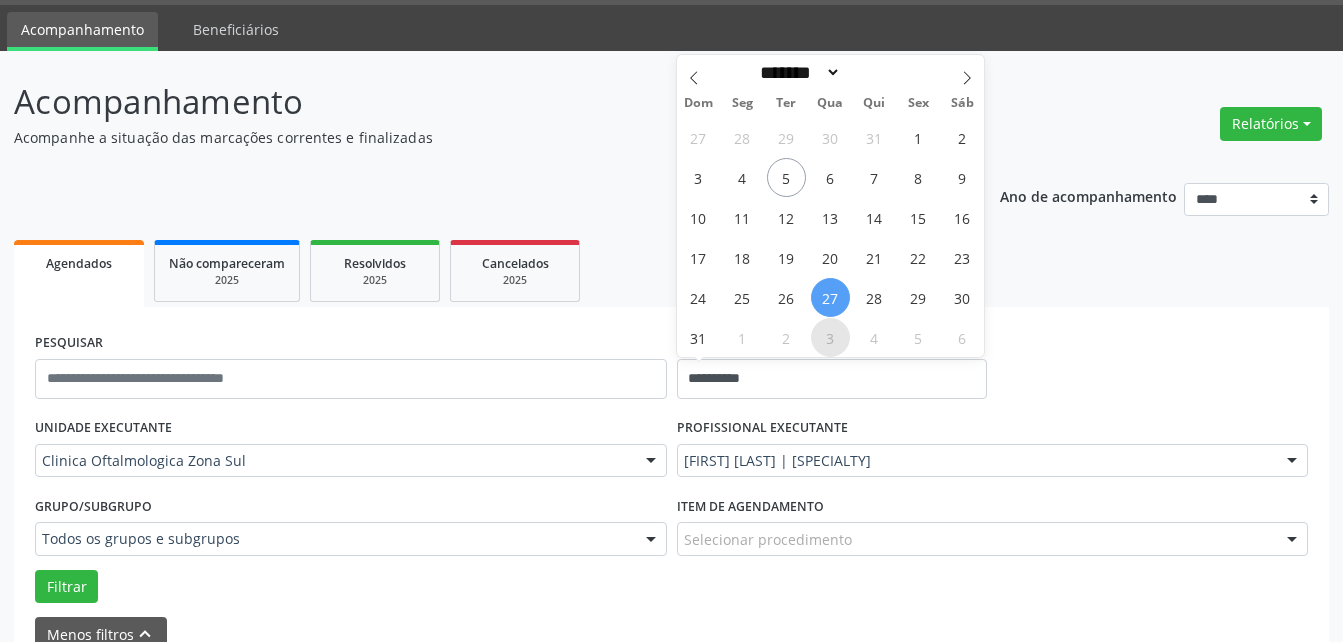 click on "3" at bounding box center [830, 337] 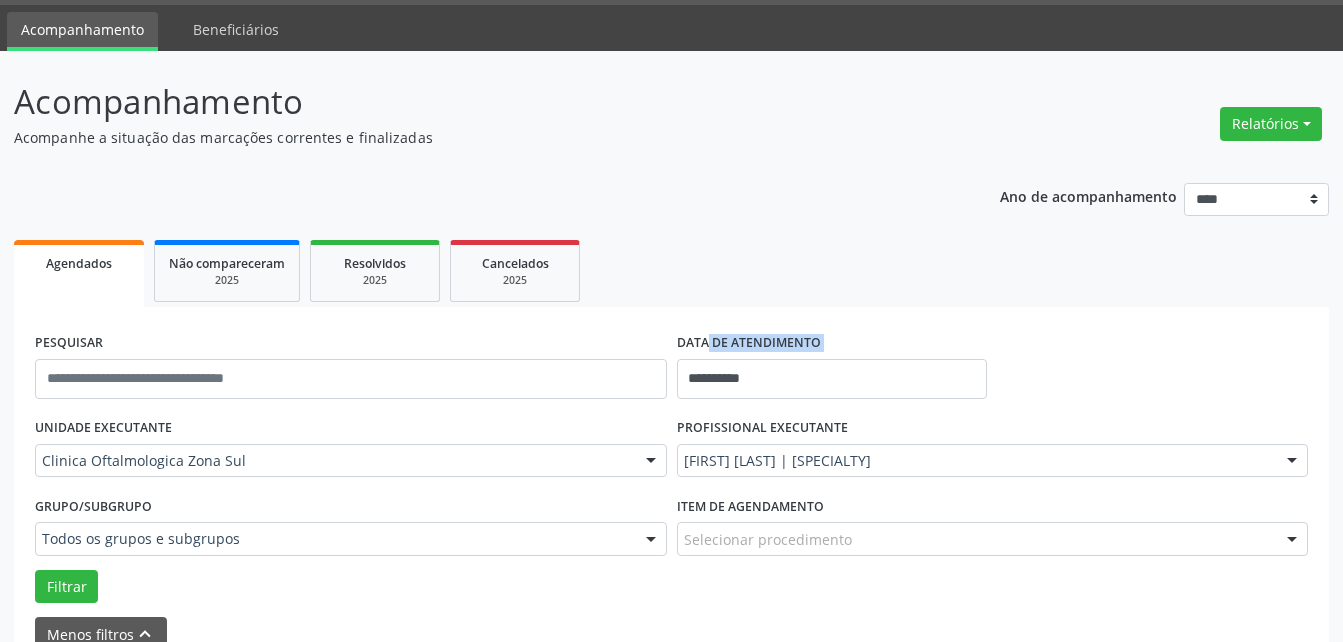 click on "DATA DE ATENDIMENTO" at bounding box center [832, 343] 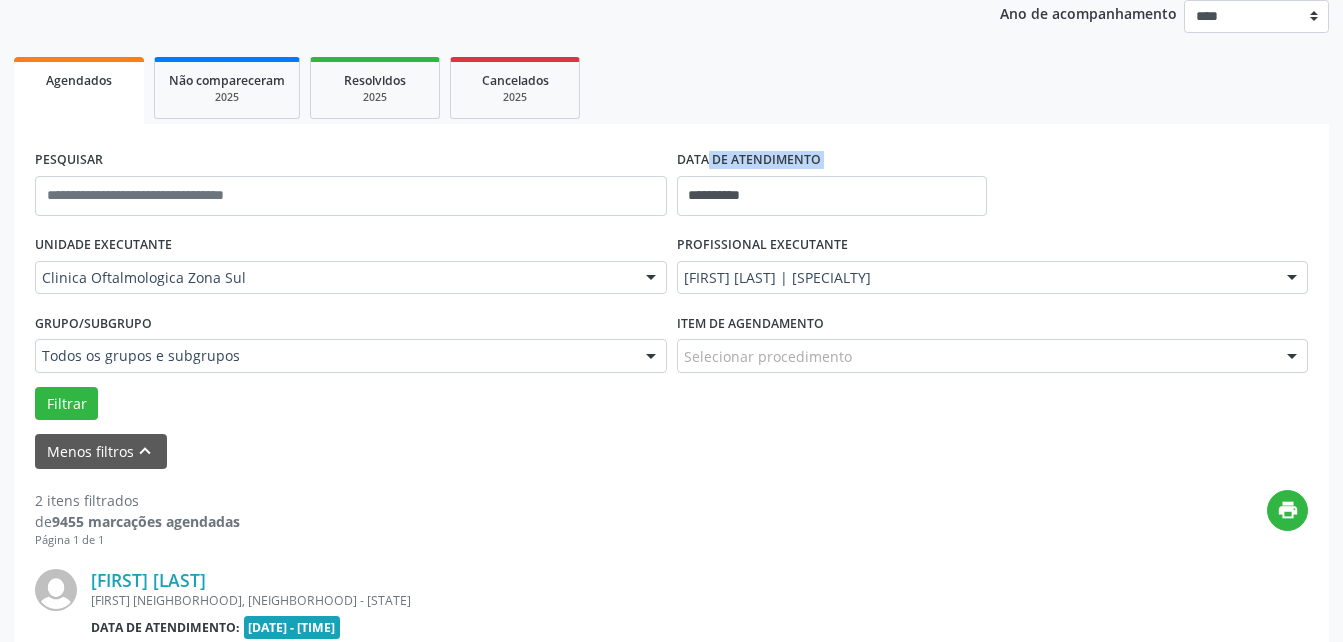 scroll, scrollTop: 259, scrollLeft: 0, axis: vertical 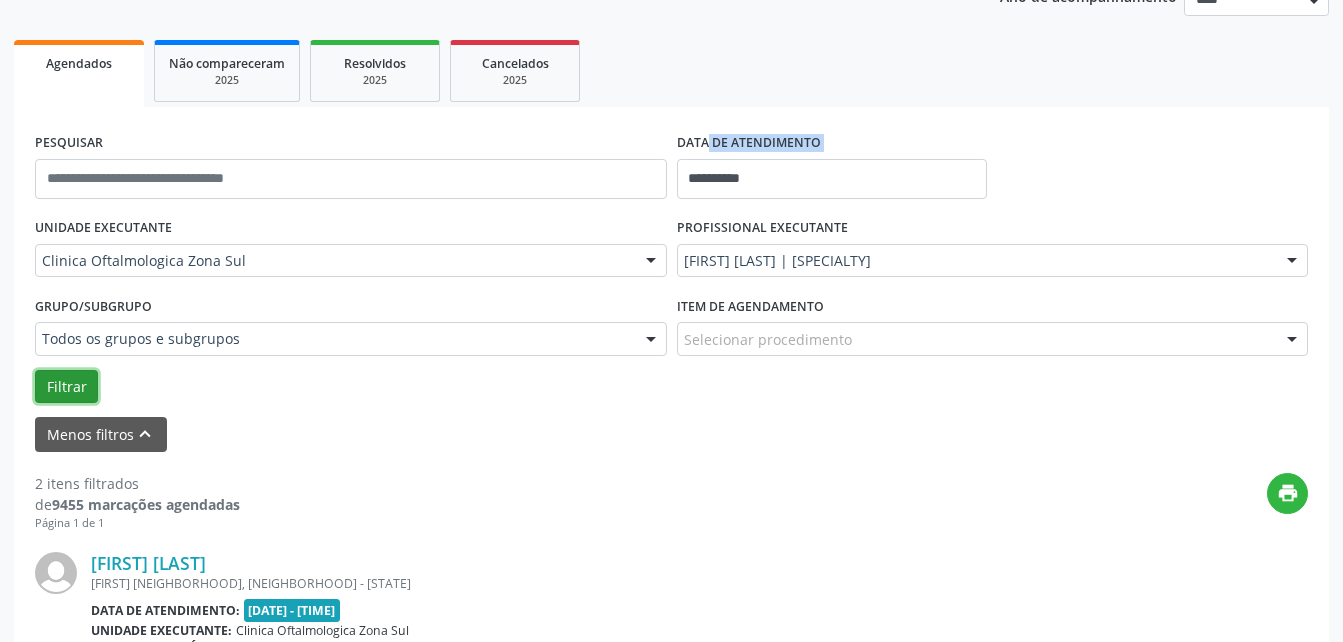 click on "Filtrar" at bounding box center [66, 387] 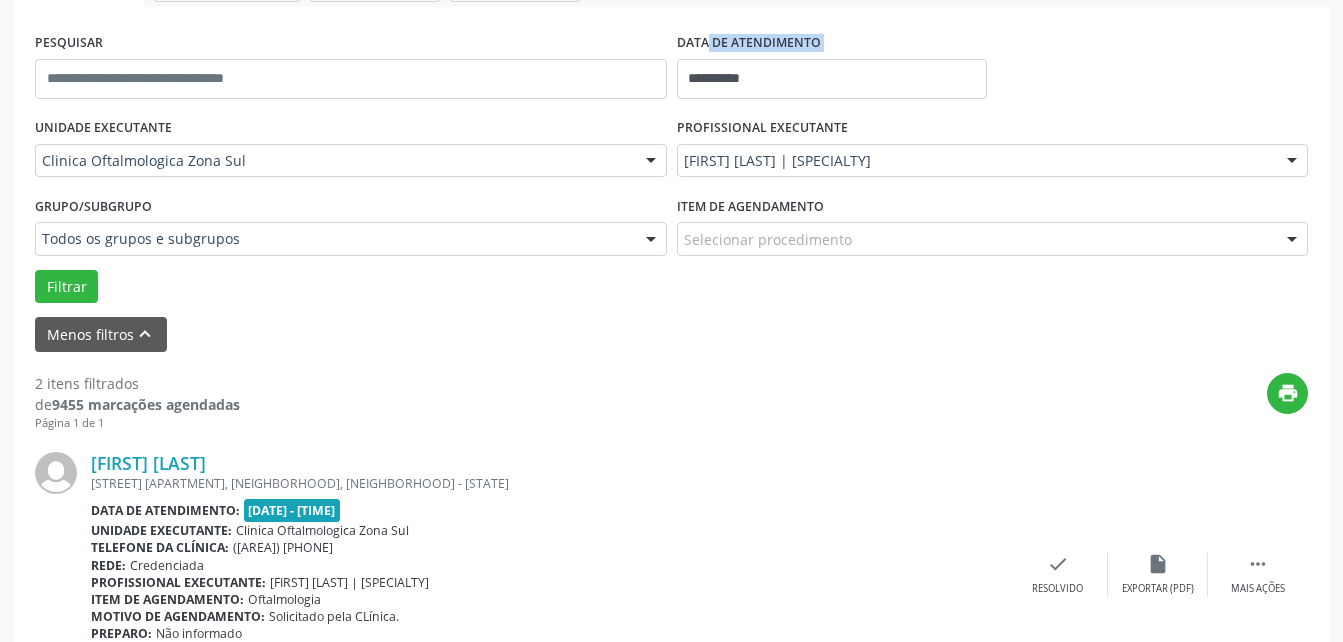 scroll, scrollTop: 259, scrollLeft: 0, axis: vertical 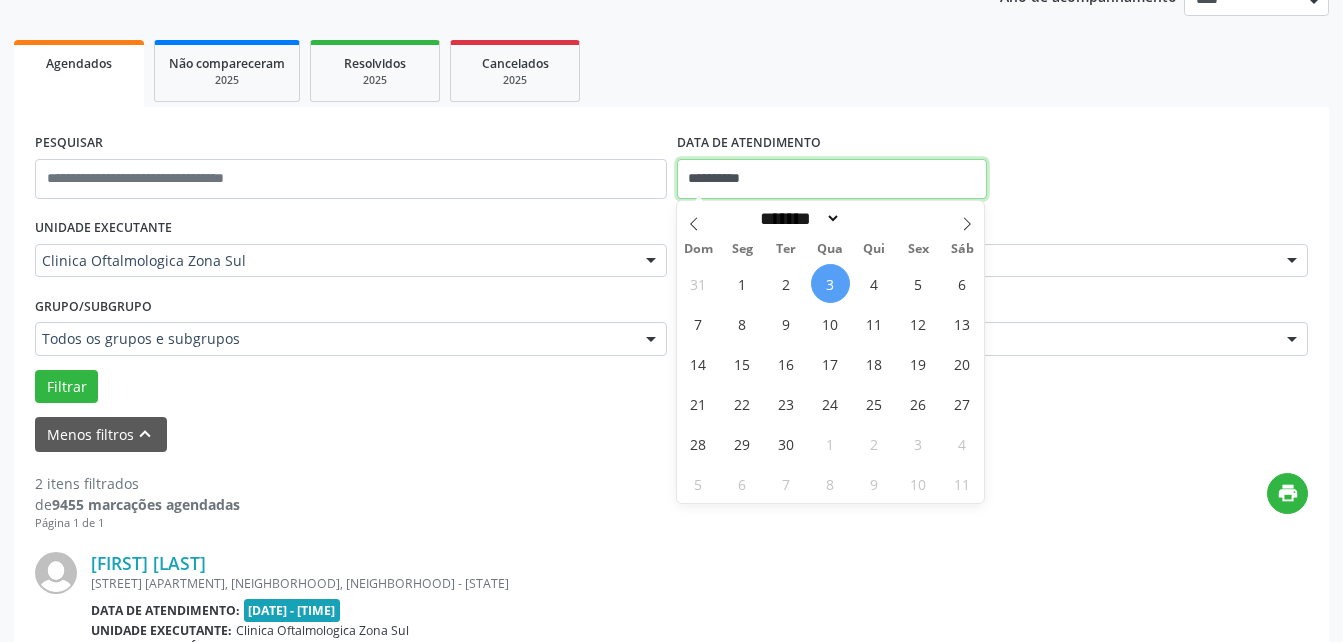 click on "**********" at bounding box center [832, 179] 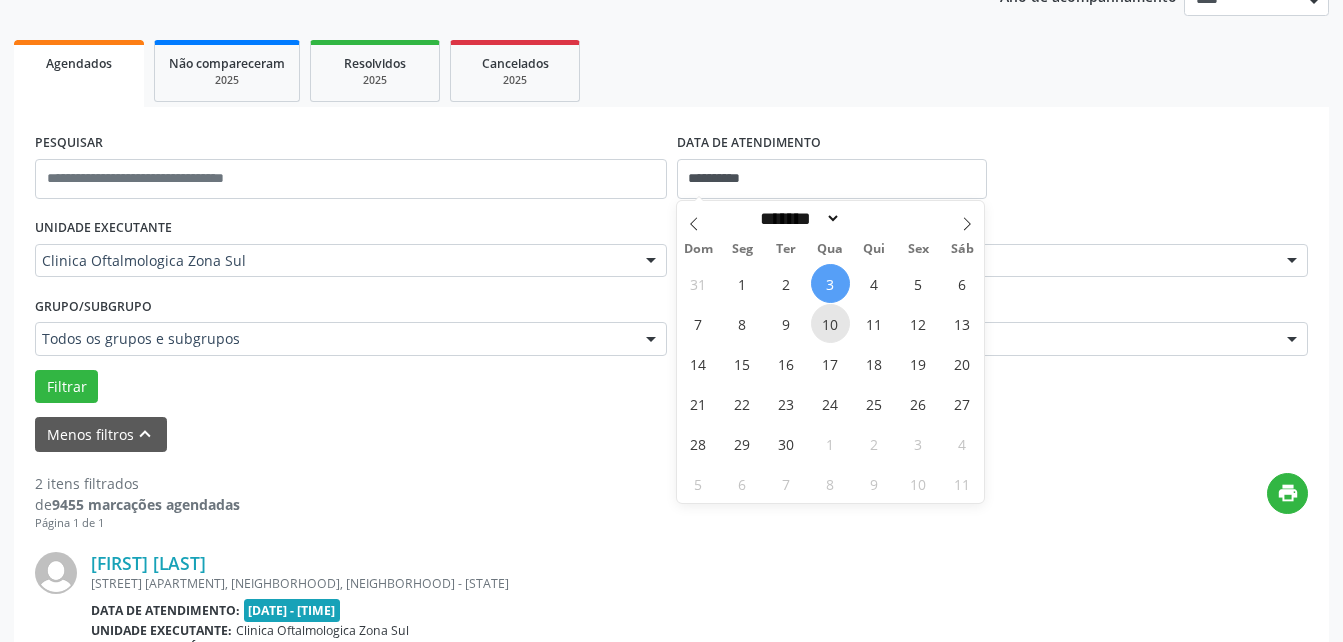 click on "10" at bounding box center (830, 323) 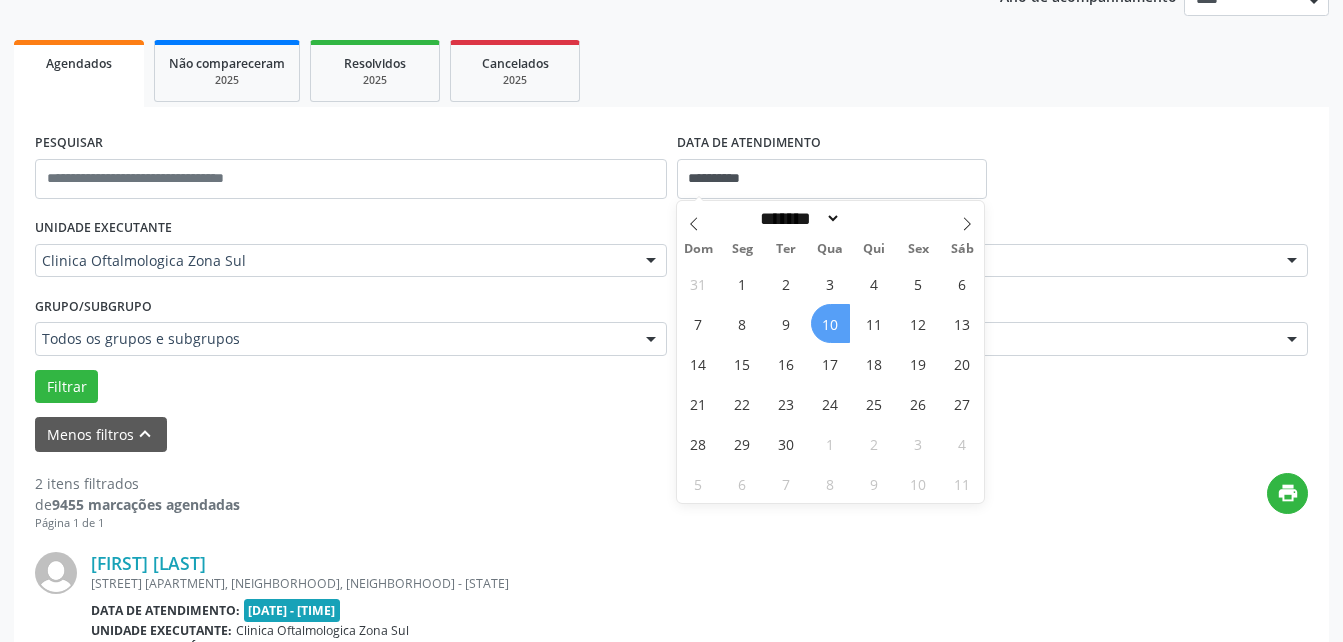 click on "10" at bounding box center (830, 323) 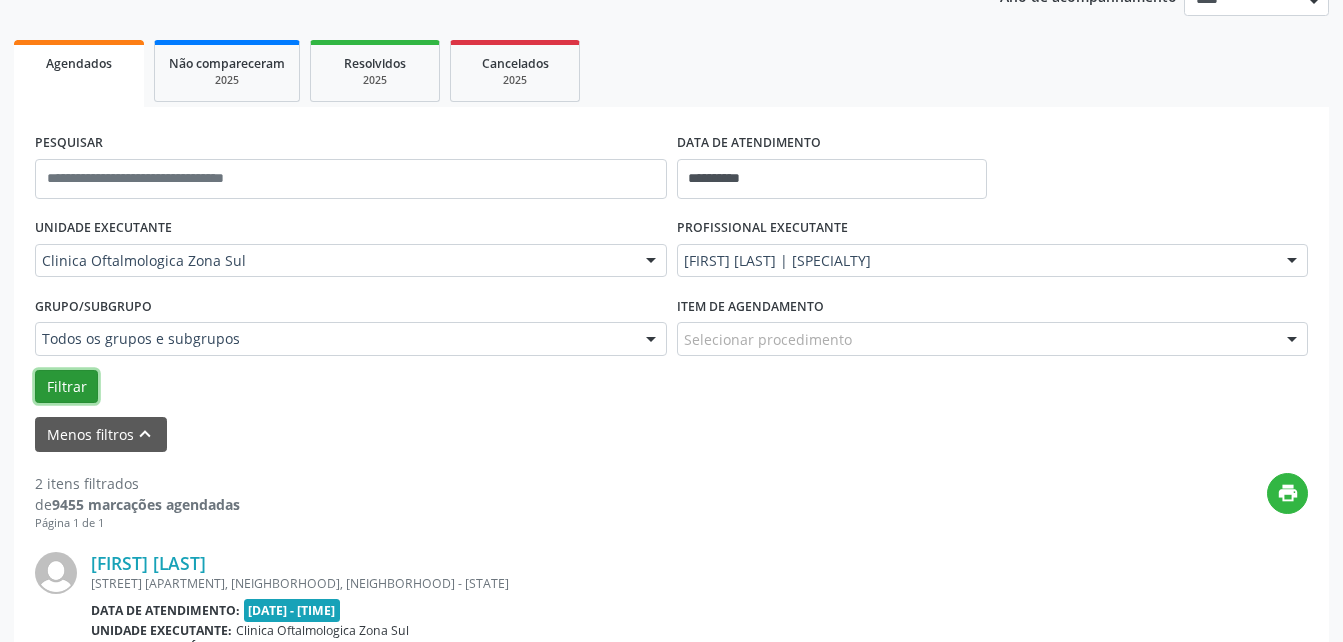 click on "Filtrar" at bounding box center (66, 387) 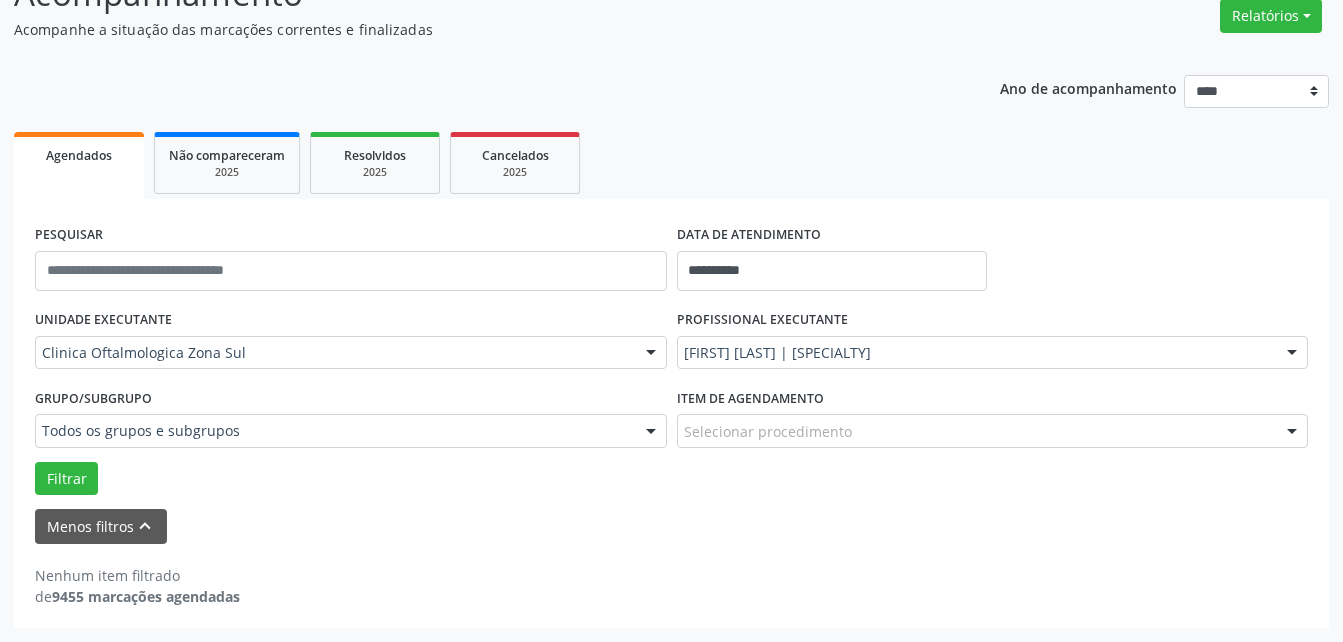 scroll, scrollTop: 167, scrollLeft: 0, axis: vertical 